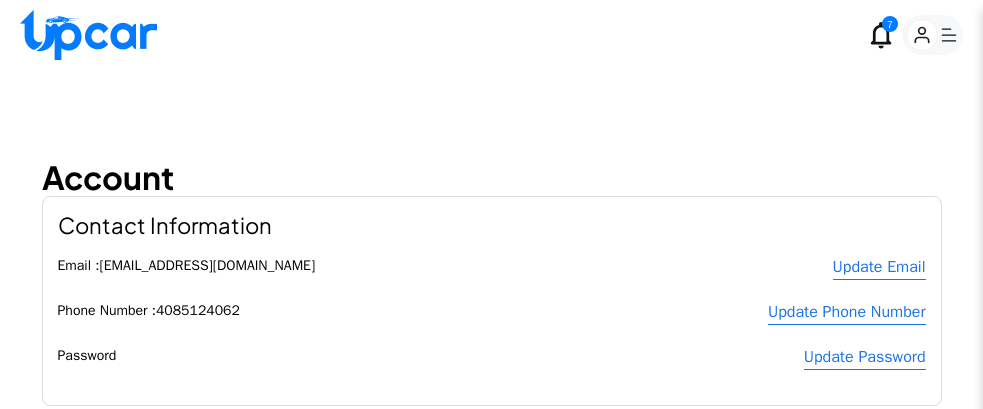 scroll, scrollTop: 0, scrollLeft: 0, axis: both 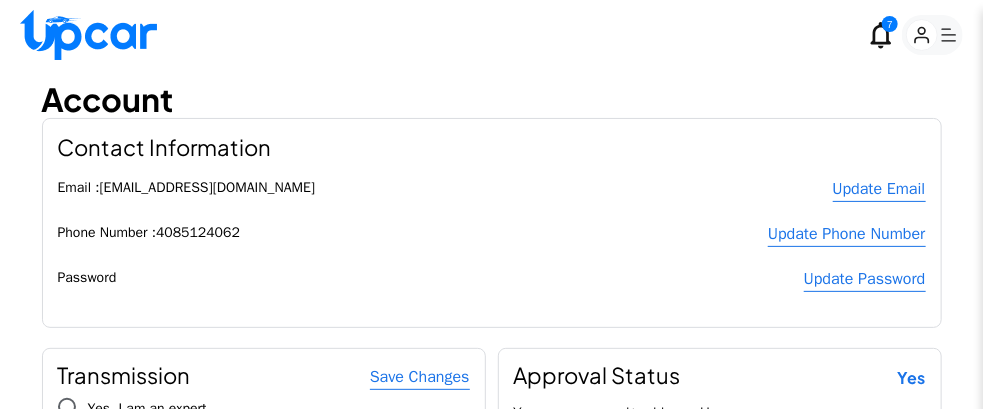 click 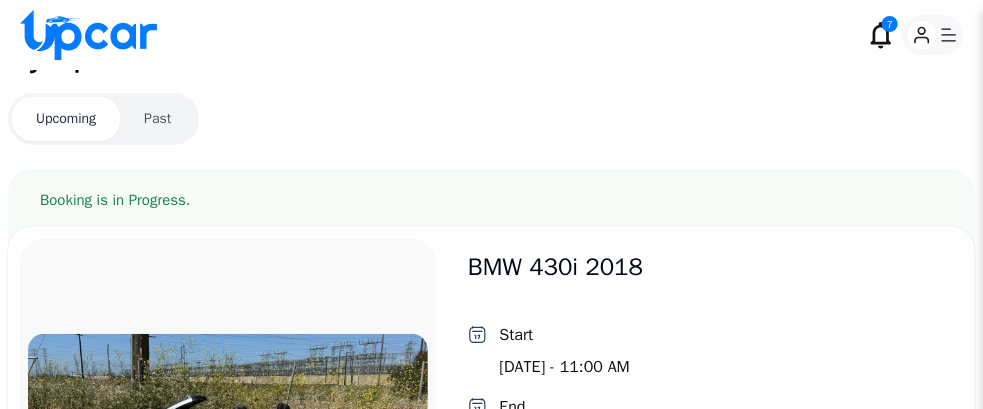 scroll, scrollTop: 0, scrollLeft: 0, axis: both 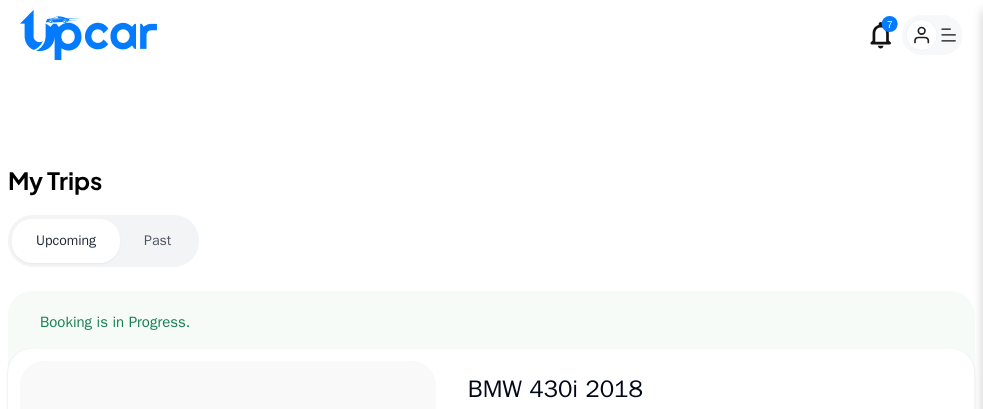click on "Past" at bounding box center (157, 241) 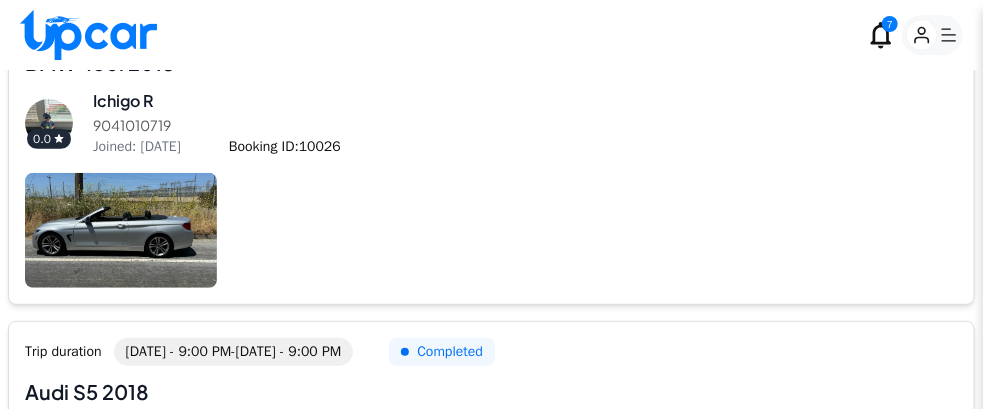 scroll, scrollTop: 300, scrollLeft: 0, axis: vertical 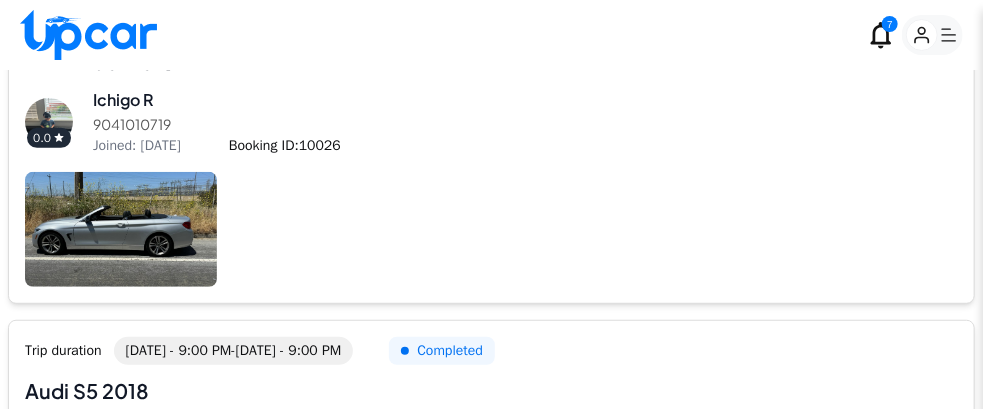 click on "Joined:   [DATE]" at bounding box center [137, 145] 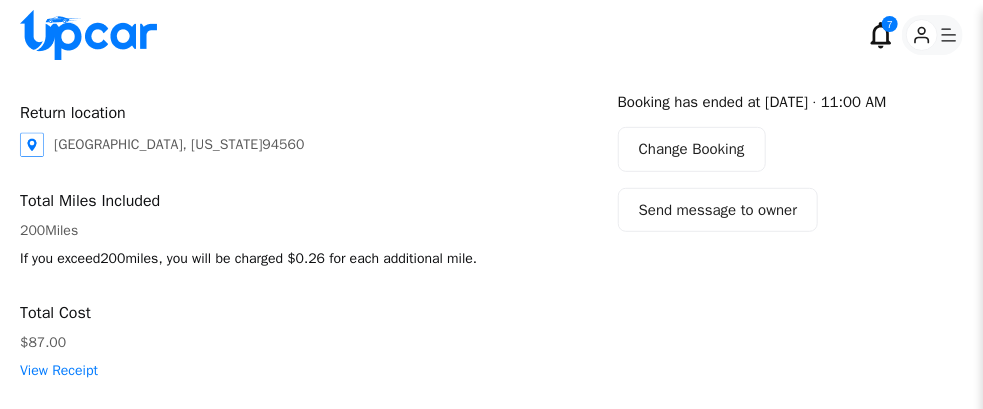 scroll, scrollTop: 223, scrollLeft: 0, axis: vertical 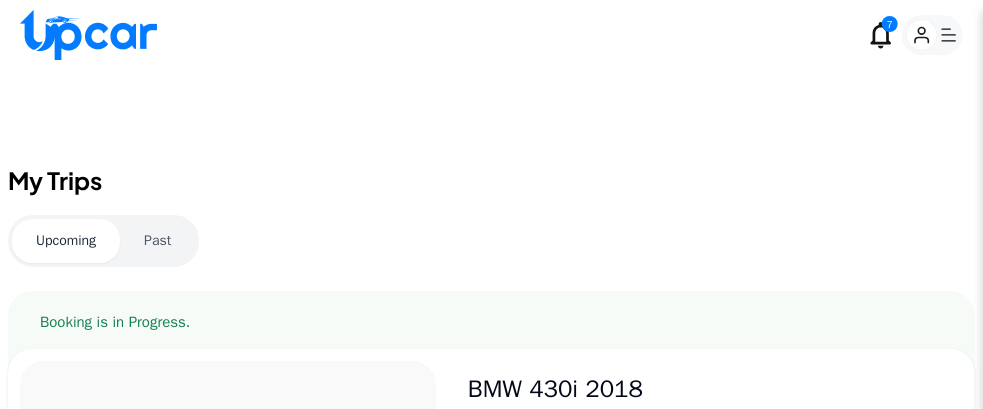 click on "Past" at bounding box center [157, 241] 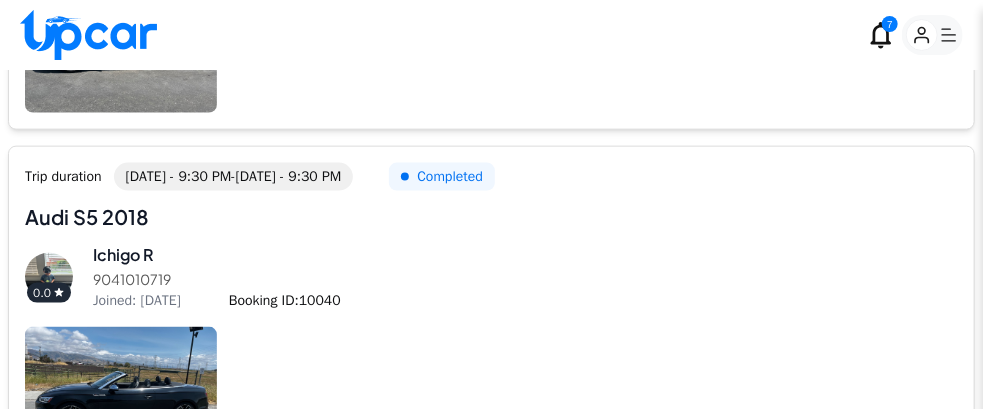 scroll, scrollTop: 831, scrollLeft: 0, axis: vertical 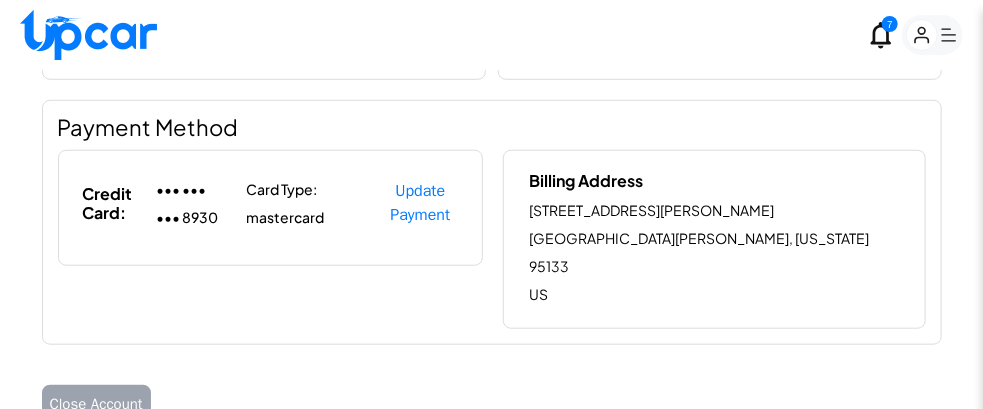click 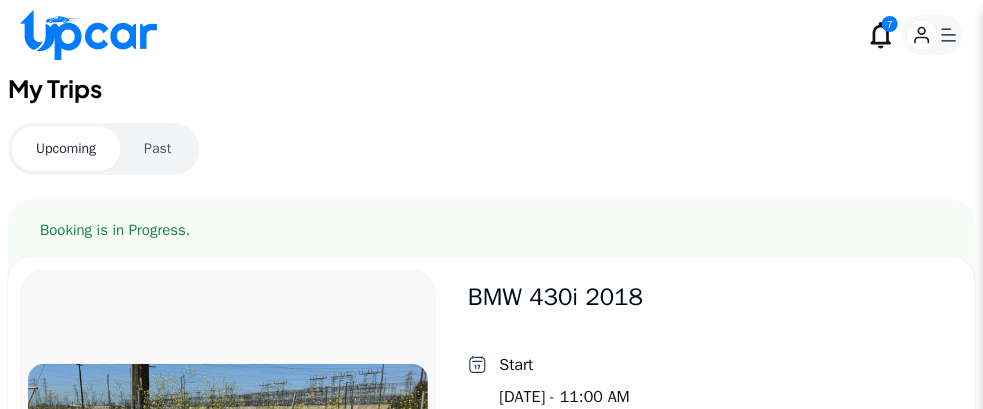 scroll, scrollTop: 0, scrollLeft: 0, axis: both 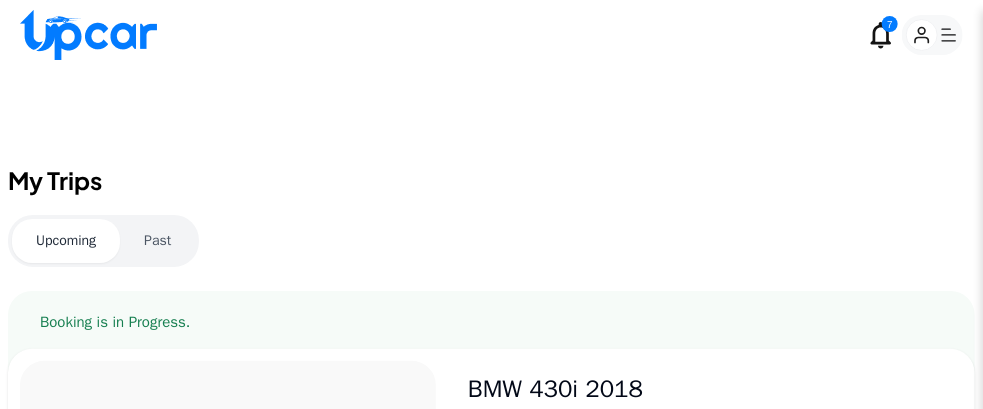 click on "Past" at bounding box center (157, 241) 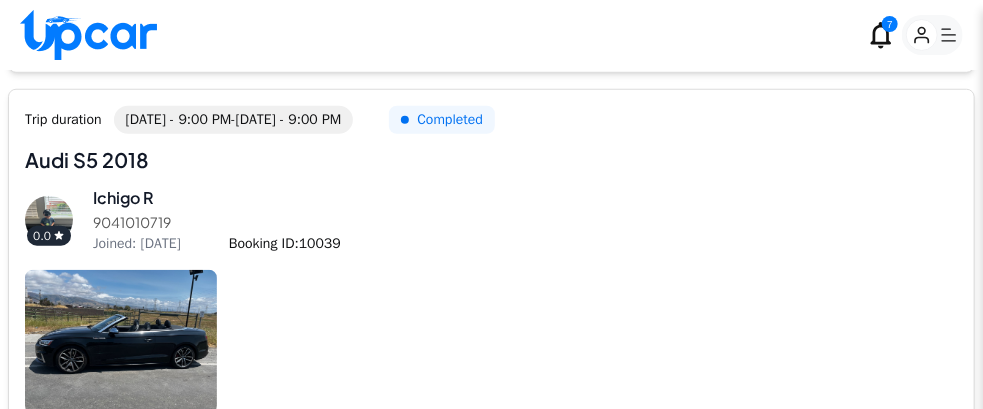 scroll, scrollTop: 631, scrollLeft: 0, axis: vertical 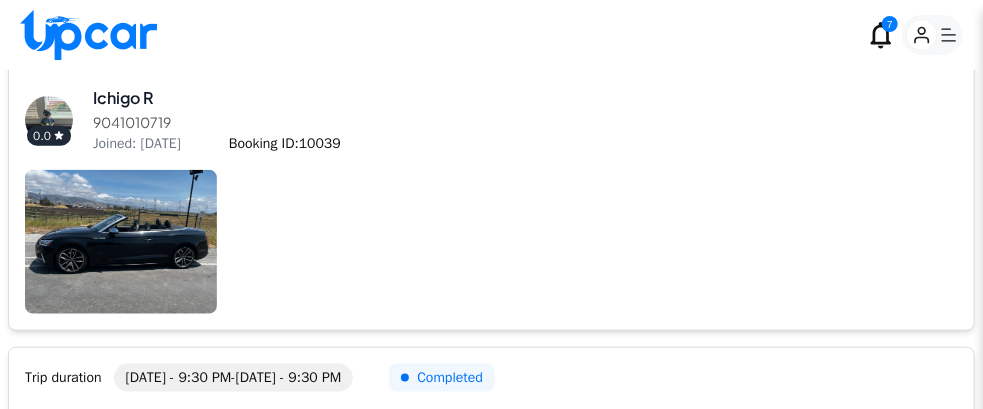click on "Trip duration [DATE] - 9:00 PM  -  [DATE] - 9:00 PM Completed Audi S5 2018 Audi S5 2018 0.0 Ichigo   R 9041010719 Joined:   [DATE] Booking ID:  10039" at bounding box center (491, 160) 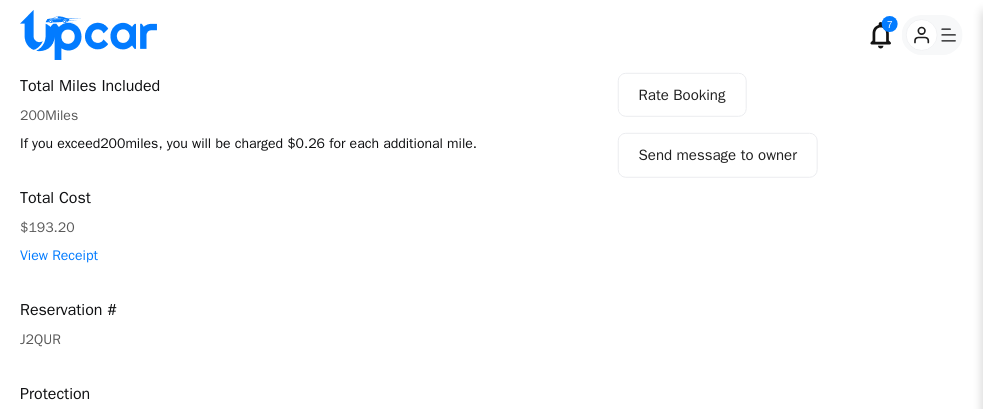 scroll, scrollTop: 523, scrollLeft: 0, axis: vertical 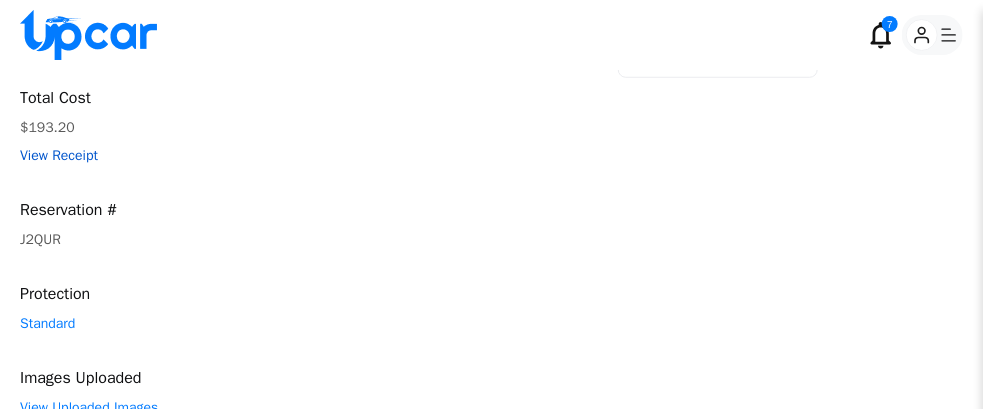 click on "View Receipt" at bounding box center [279, 156] 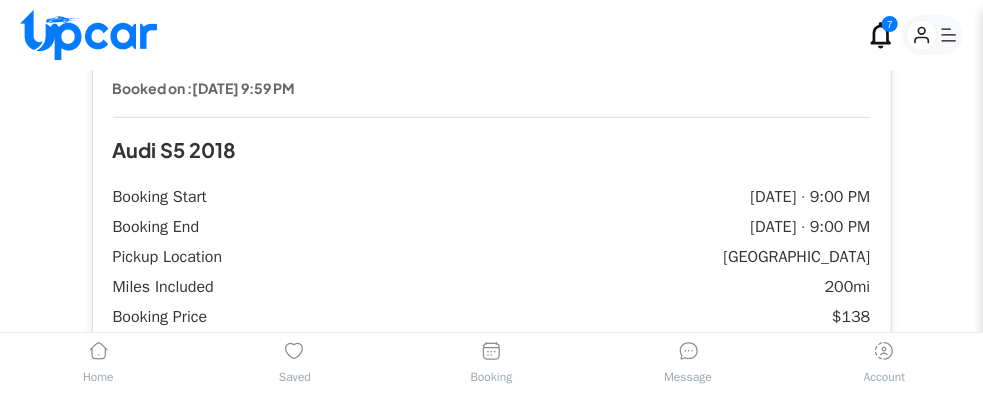 scroll, scrollTop: 223, scrollLeft: 0, axis: vertical 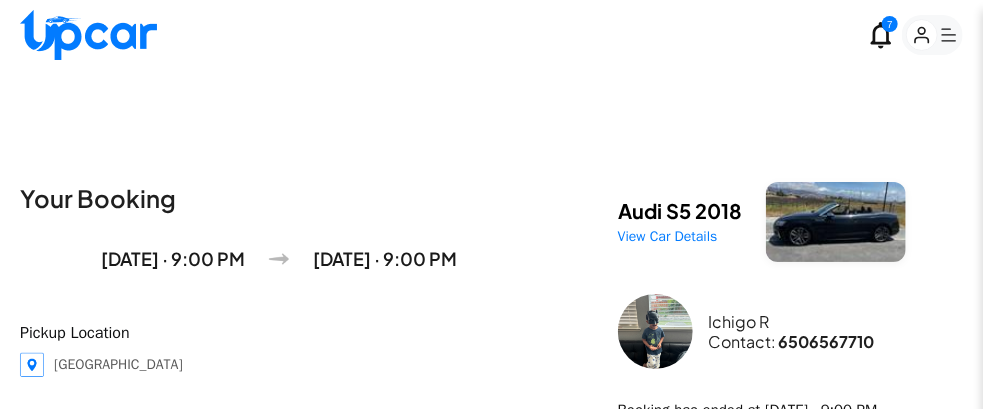 click 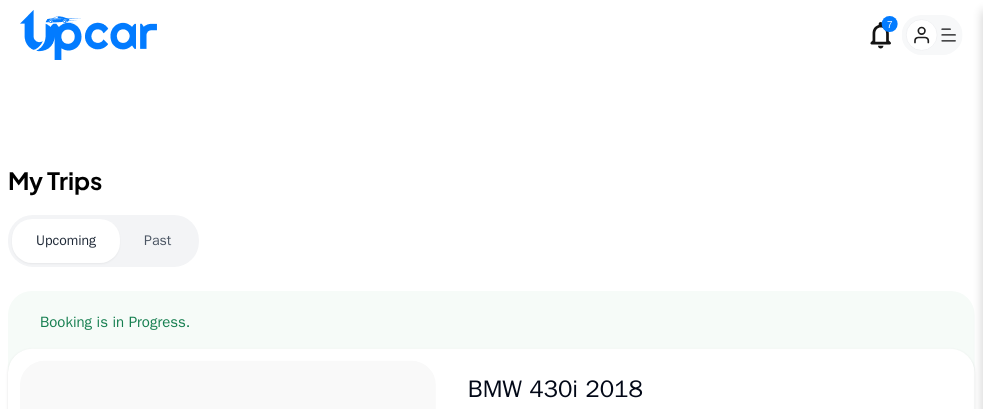 click on "Past" at bounding box center (157, 241) 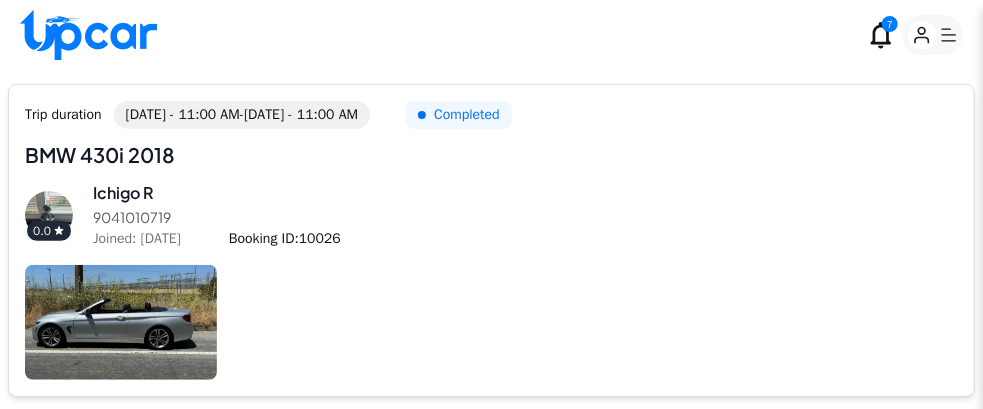 scroll, scrollTop: 200, scrollLeft: 0, axis: vertical 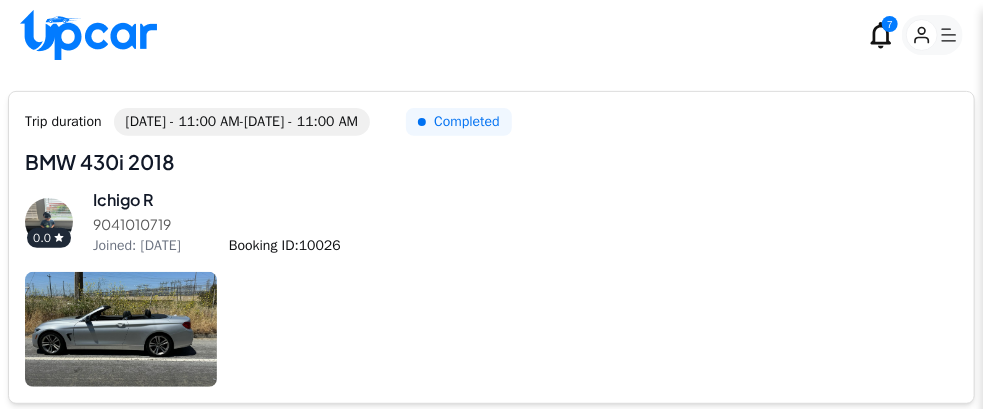 click on "[DATE] - 11:00 AM  -  [DATE] - 11:00 AM" at bounding box center (242, 122) 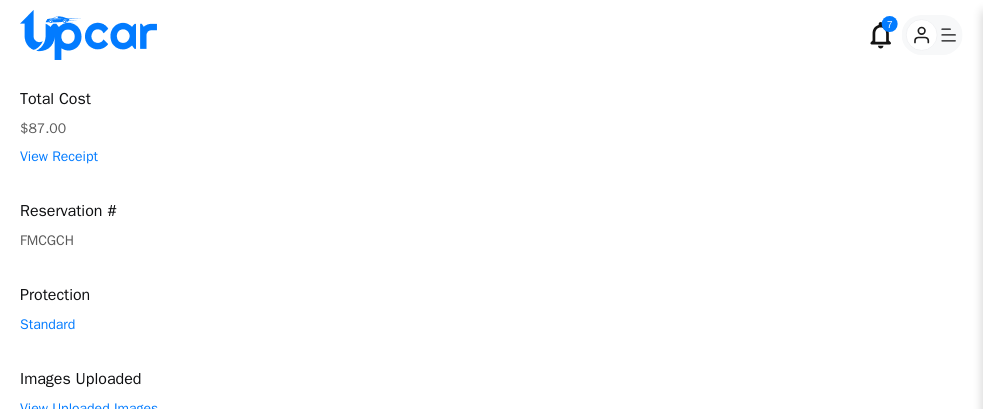 scroll, scrollTop: 523, scrollLeft: 0, axis: vertical 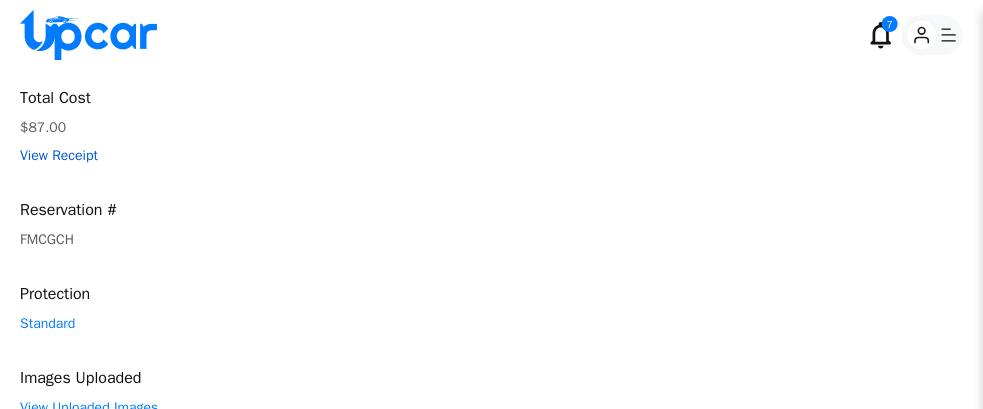 click on "View Receipt" at bounding box center (279, 156) 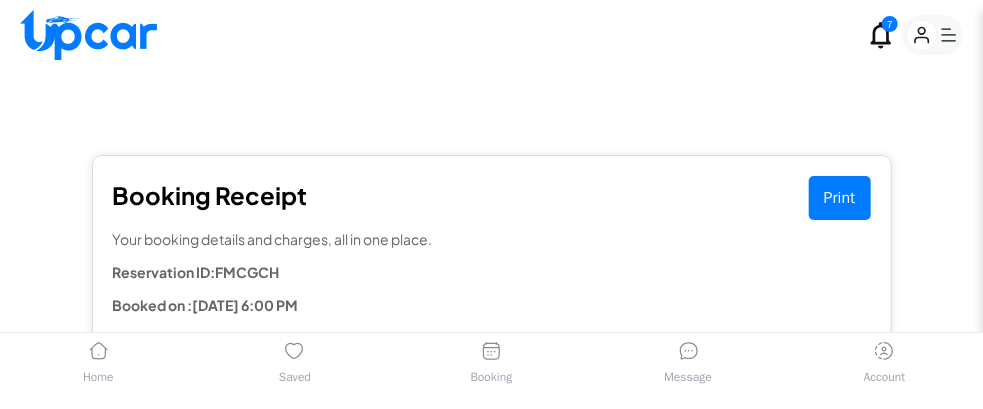 scroll, scrollTop: 0, scrollLeft: 0, axis: both 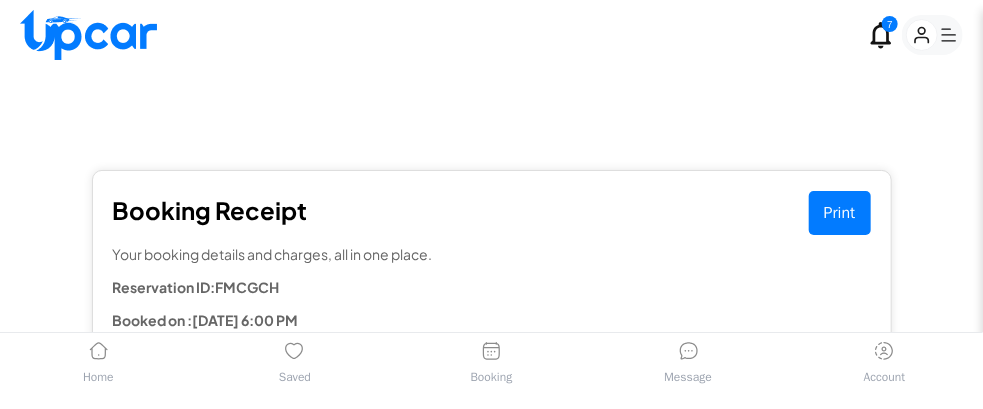 click on "Print" at bounding box center [840, 213] 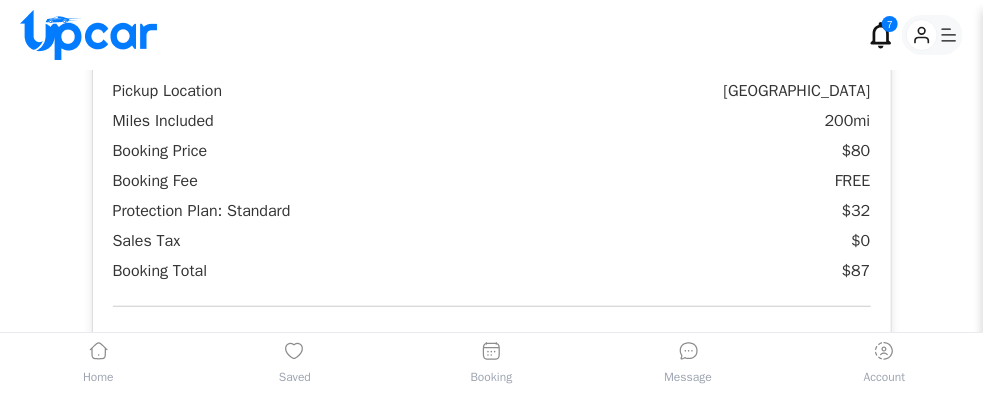 scroll, scrollTop: 400, scrollLeft: 0, axis: vertical 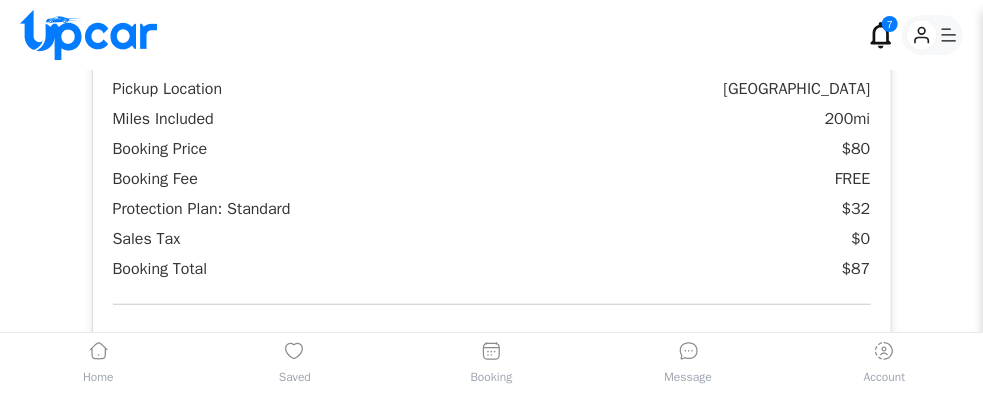 click 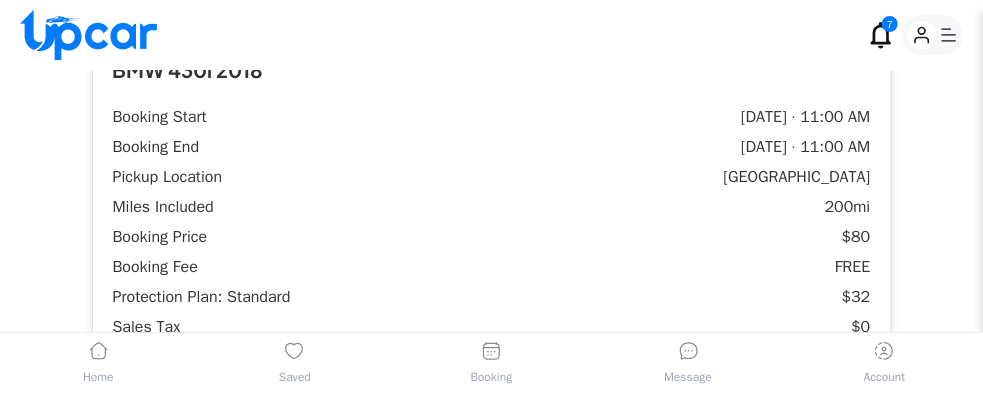 scroll, scrollTop: 300, scrollLeft: 0, axis: vertical 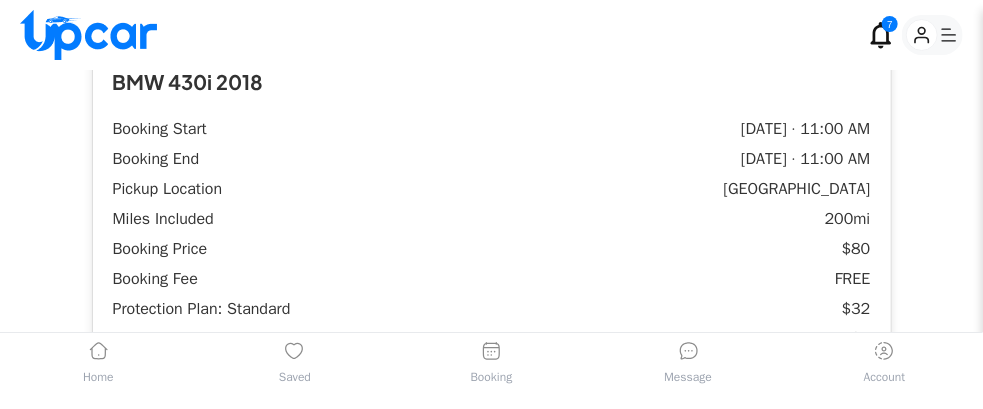 click on "Bookings" at bounding box center (0, 0) 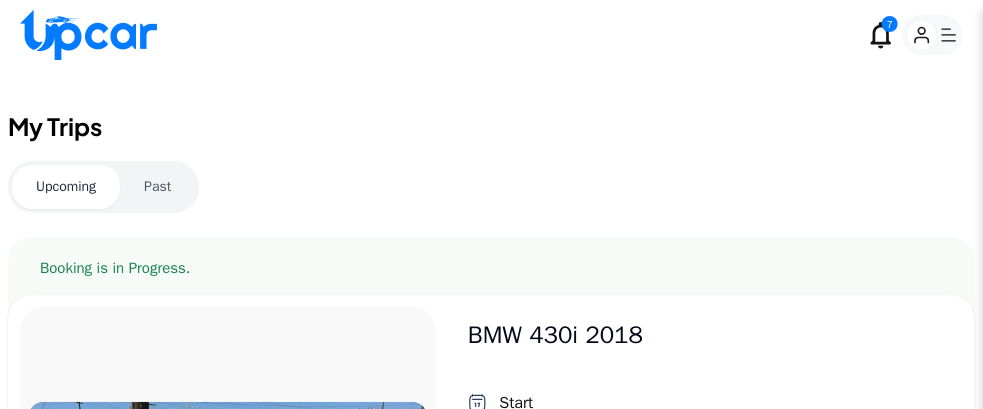scroll, scrollTop: 44, scrollLeft: 0, axis: vertical 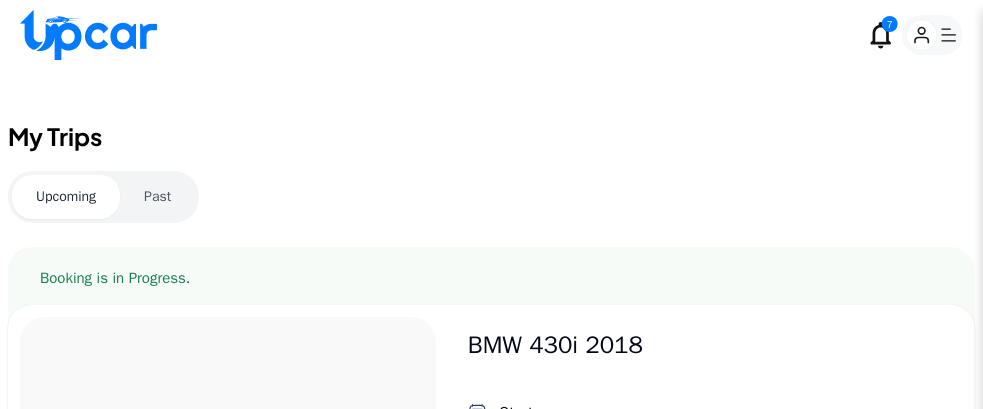 click on "Past" at bounding box center [157, 197] 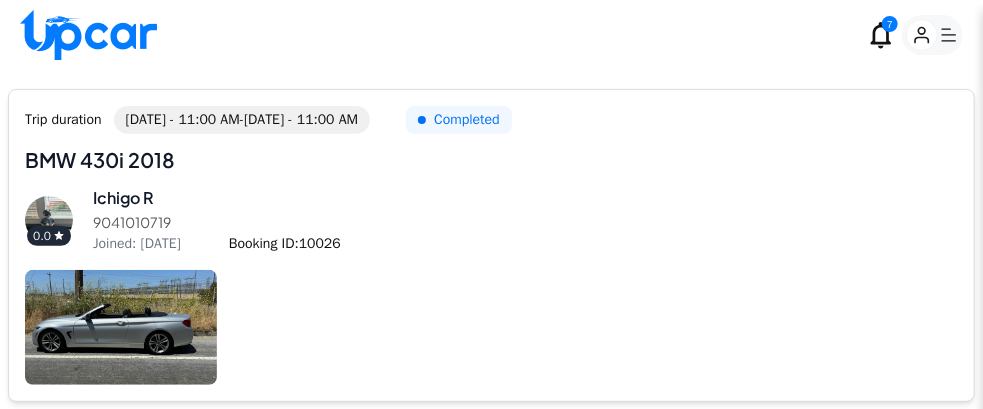 scroll, scrollTop: 244, scrollLeft: 0, axis: vertical 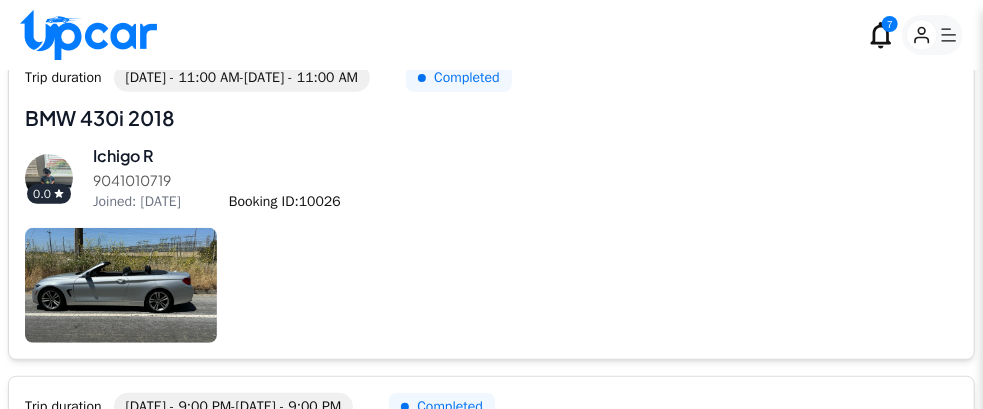 click on "Booking ID:  10026" at bounding box center (285, 201) 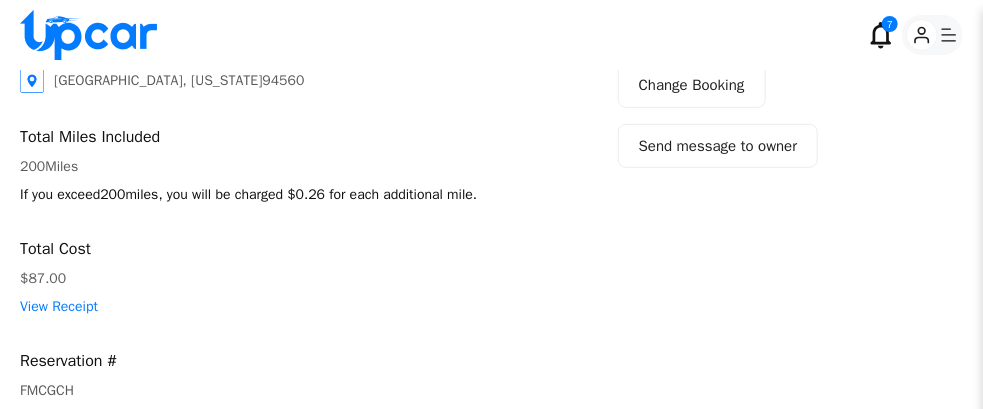 scroll, scrollTop: 323, scrollLeft: 0, axis: vertical 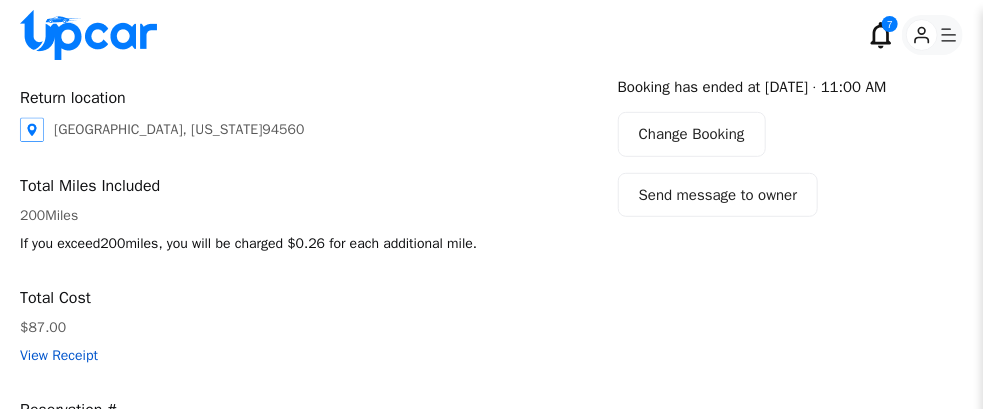 click on "View Receipt" at bounding box center (279, 356) 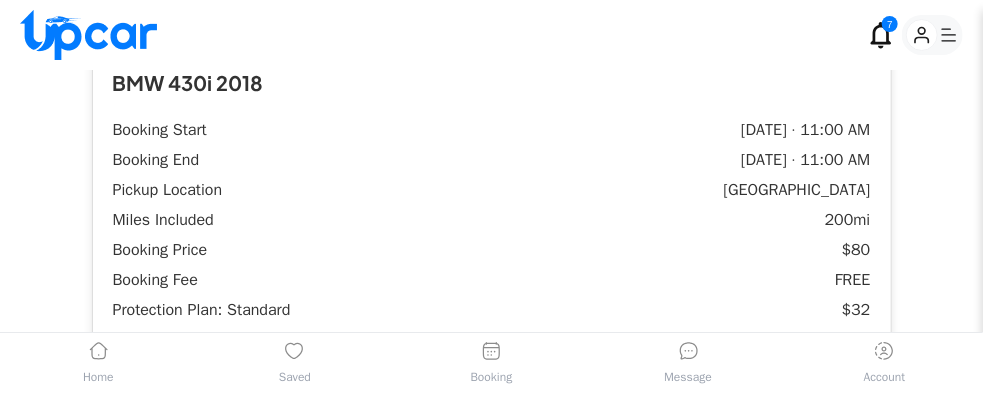 scroll, scrollTop: 300, scrollLeft: 0, axis: vertical 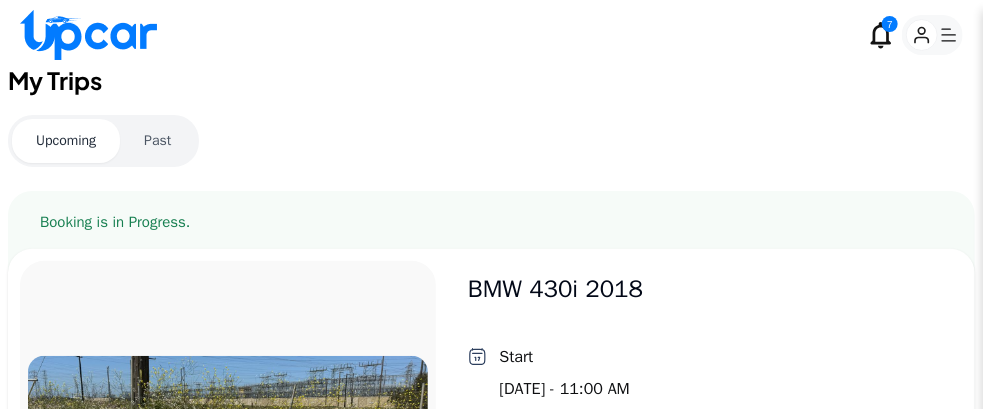 click on "Past" at bounding box center [157, 141] 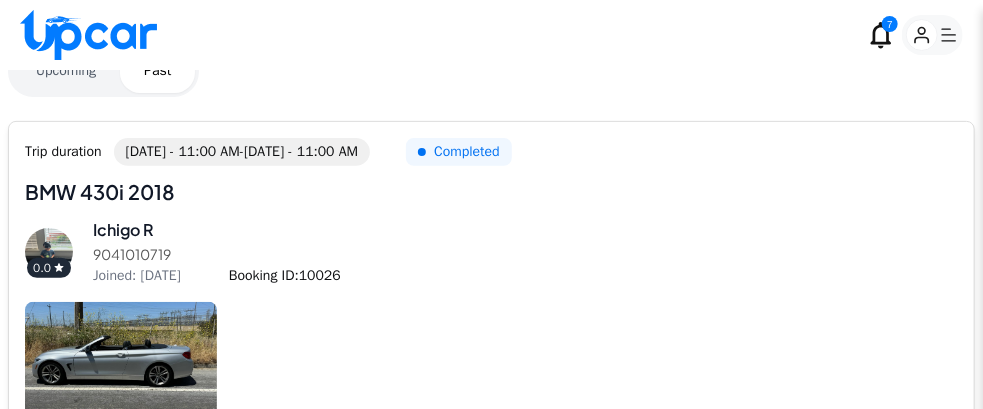 scroll, scrollTop: 31, scrollLeft: 0, axis: vertical 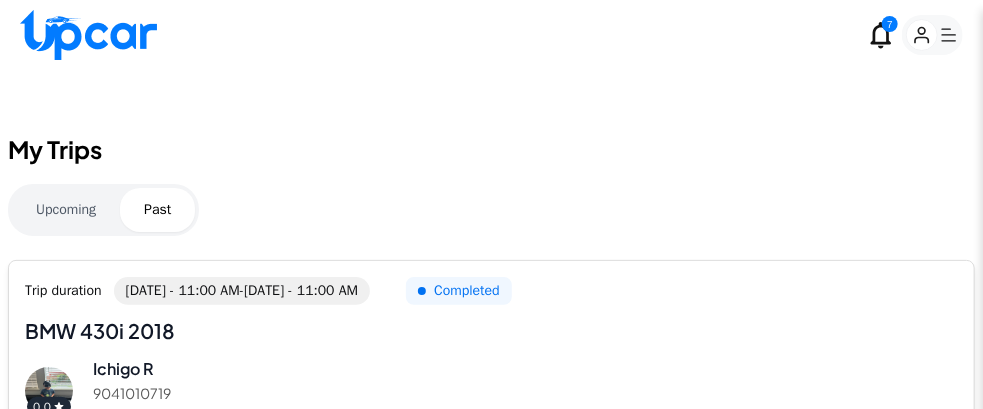 click on "My Trips" at bounding box center (491, 149) 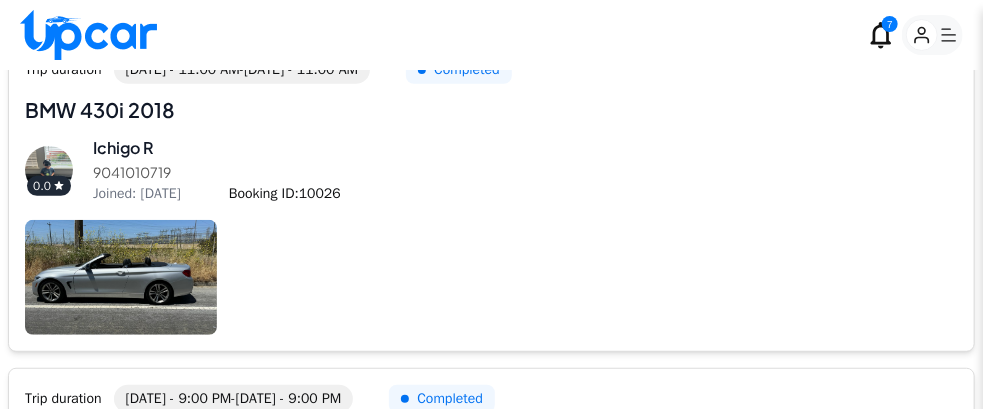 scroll, scrollTop: 231, scrollLeft: 0, axis: vertical 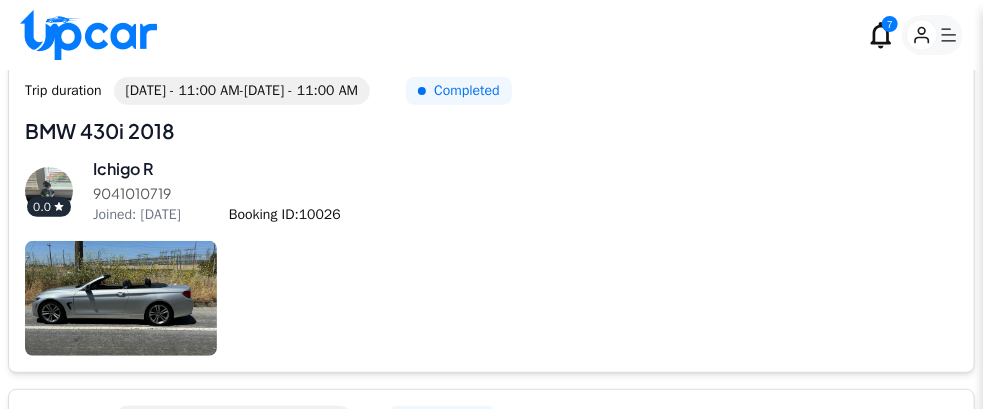 click on "Completed" at bounding box center (459, 91) 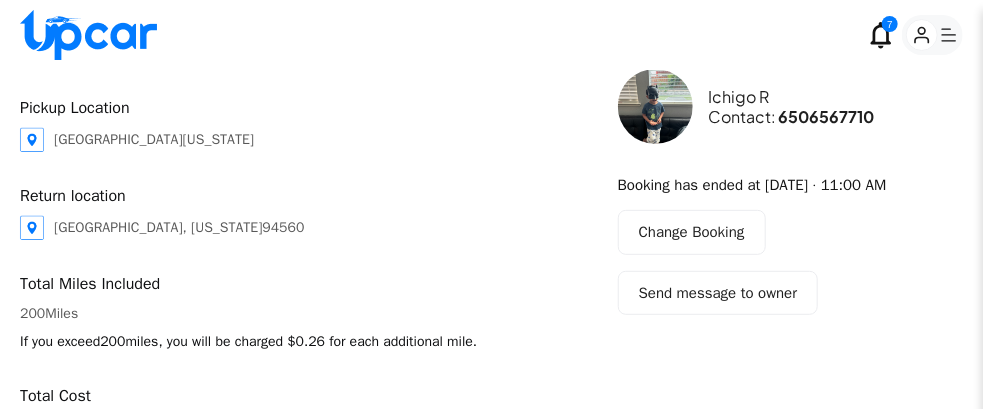 scroll, scrollTop: 123, scrollLeft: 0, axis: vertical 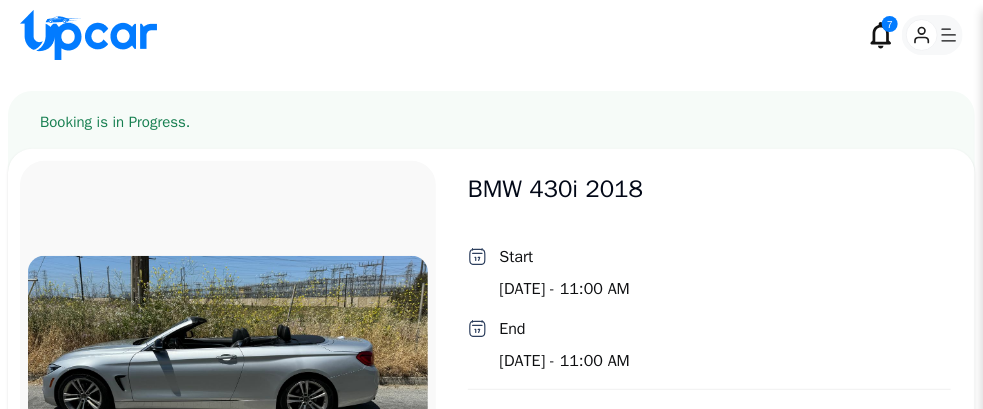 click 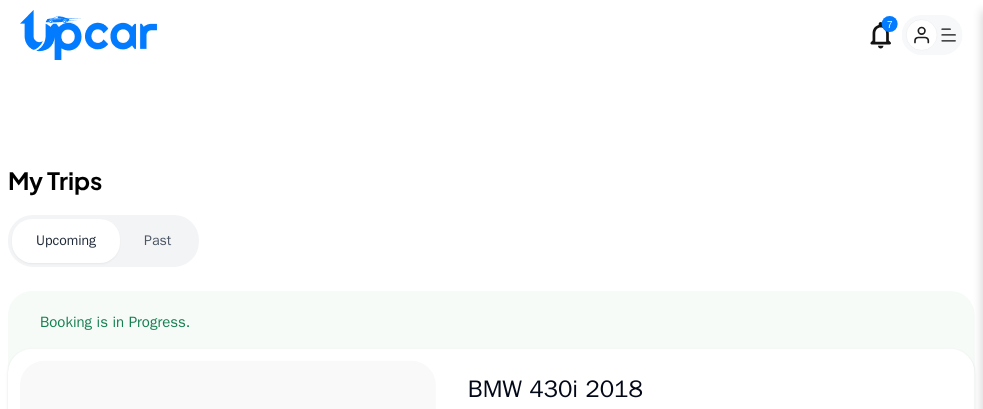 click on "Past" at bounding box center (157, 241) 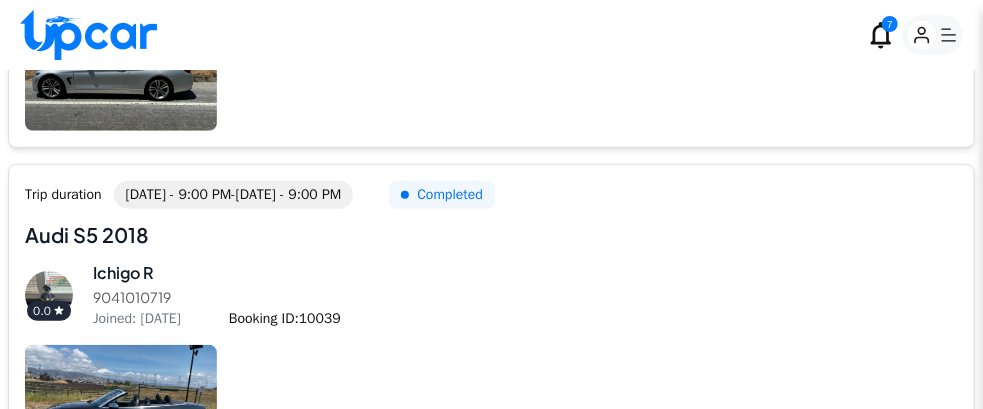 scroll, scrollTop: 600, scrollLeft: 0, axis: vertical 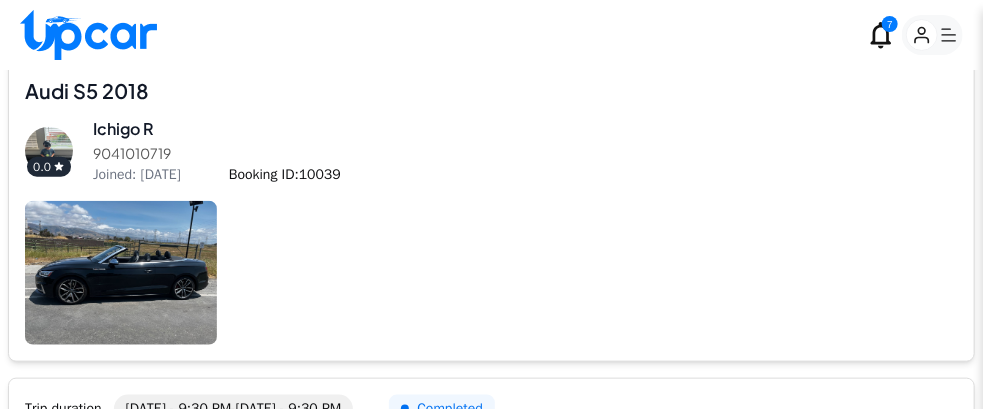 click on "Trip duration [DATE] - 9:00 PM  -  [DATE] - 9:00 PM Completed Audi S5 2018 Audi S5 2018 0.0 Ichigo   R 9041010719 Joined:   [DATE] Booking ID:  10039" at bounding box center [491, 191] 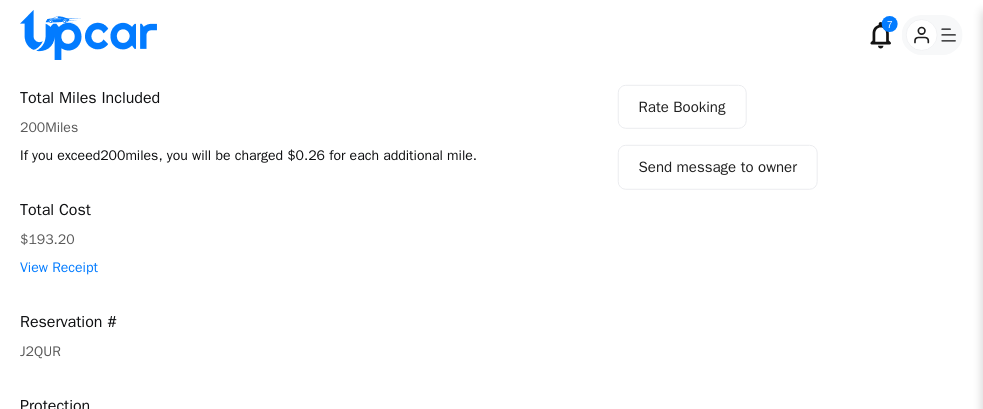 scroll, scrollTop: 400, scrollLeft: 0, axis: vertical 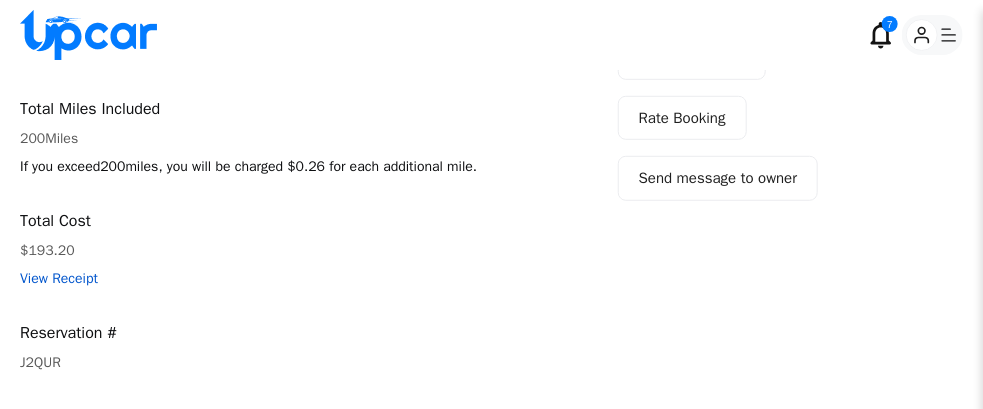 click on "View Receipt" at bounding box center [279, 279] 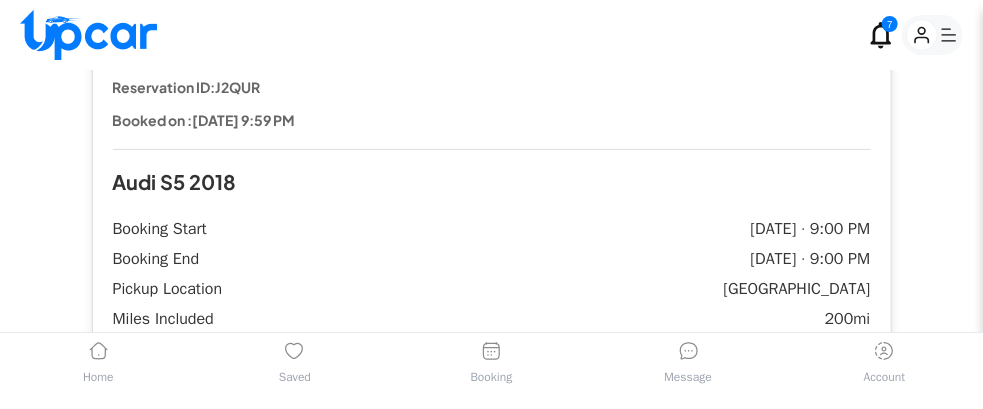 scroll, scrollTop: 0, scrollLeft: 0, axis: both 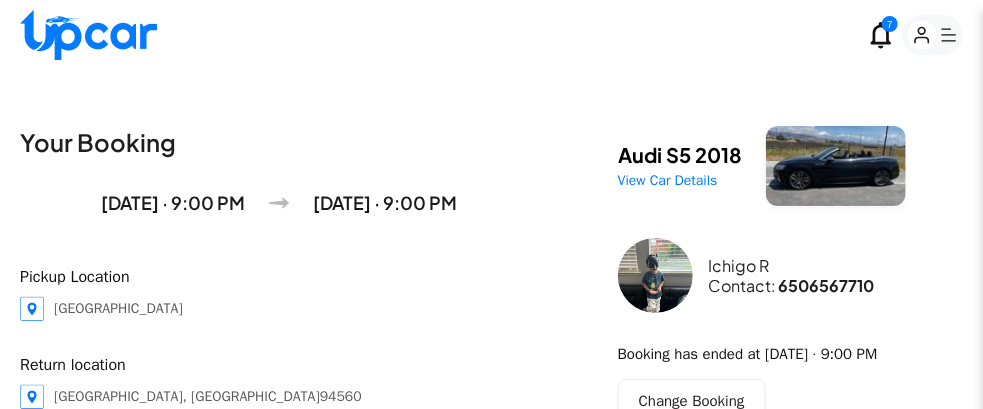 click 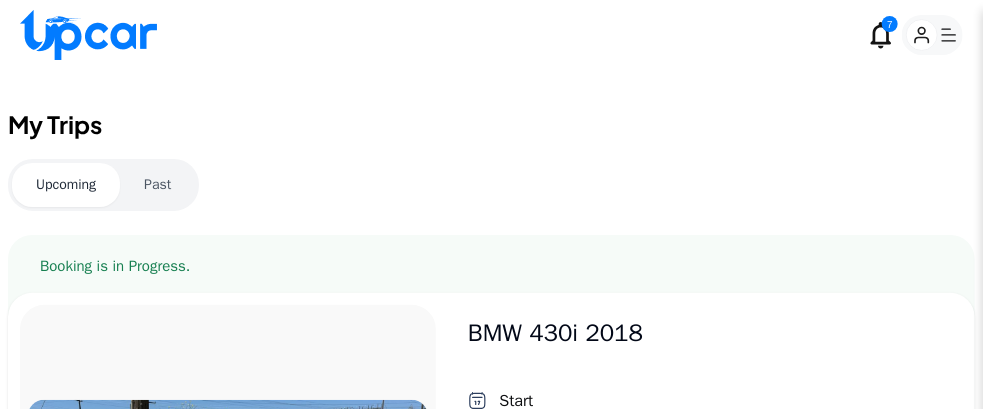 click on "Past" at bounding box center [157, 185] 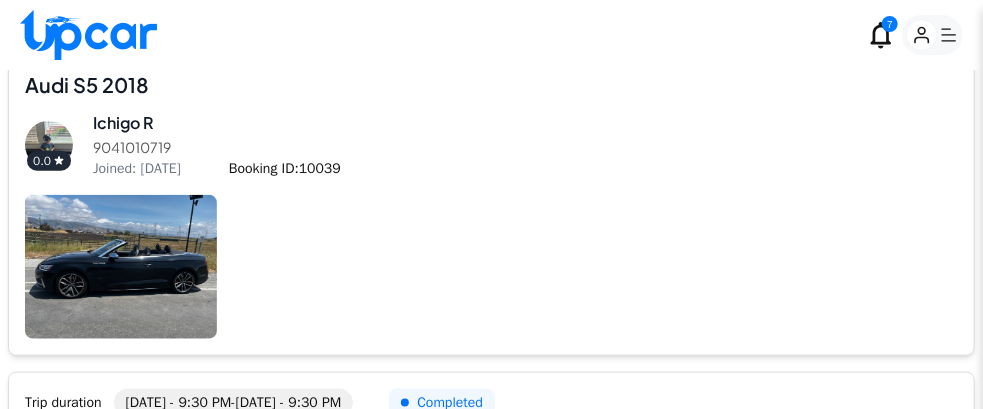 scroll, scrollTop: 856, scrollLeft: 0, axis: vertical 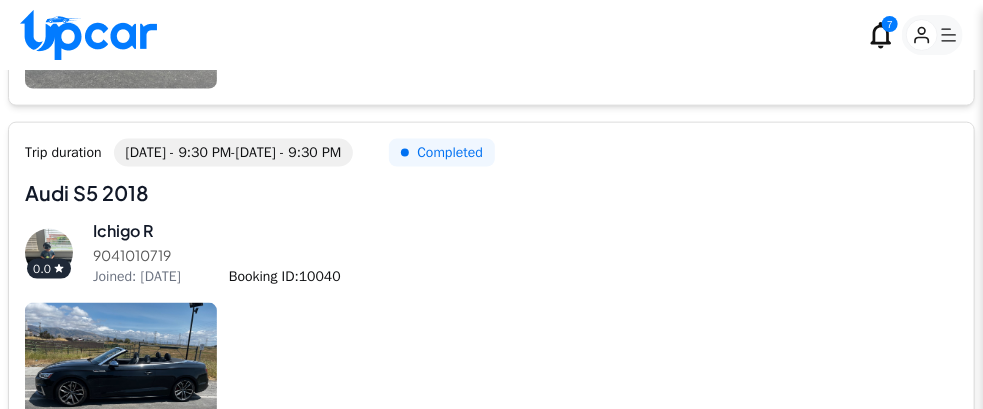 click on "Ichigo   R" at bounding box center [525, 231] 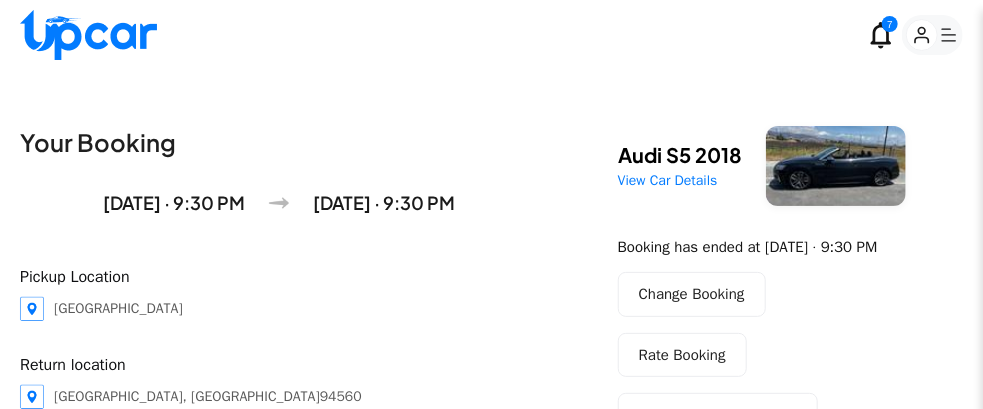 scroll, scrollTop: 739, scrollLeft: 0, axis: vertical 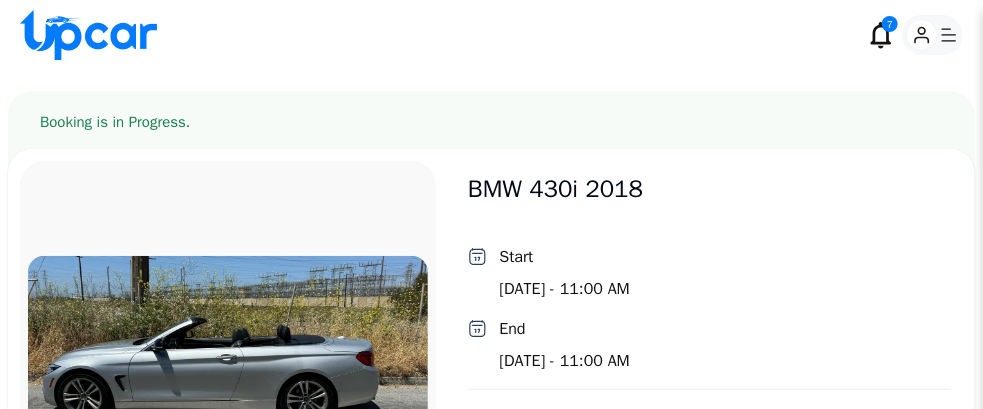 click 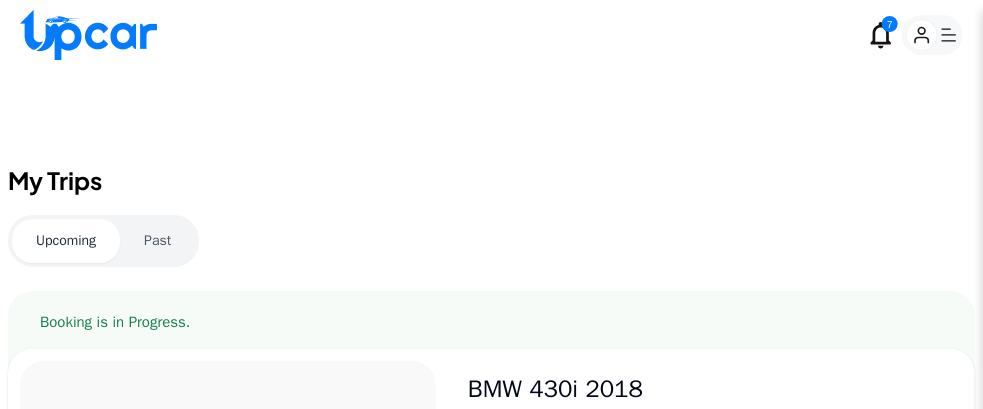 click on "Past" at bounding box center (157, 241) 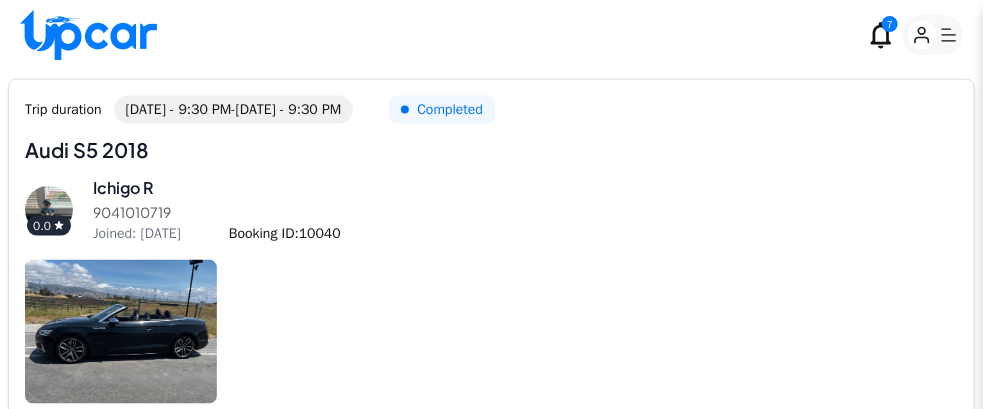 scroll, scrollTop: 900, scrollLeft: 0, axis: vertical 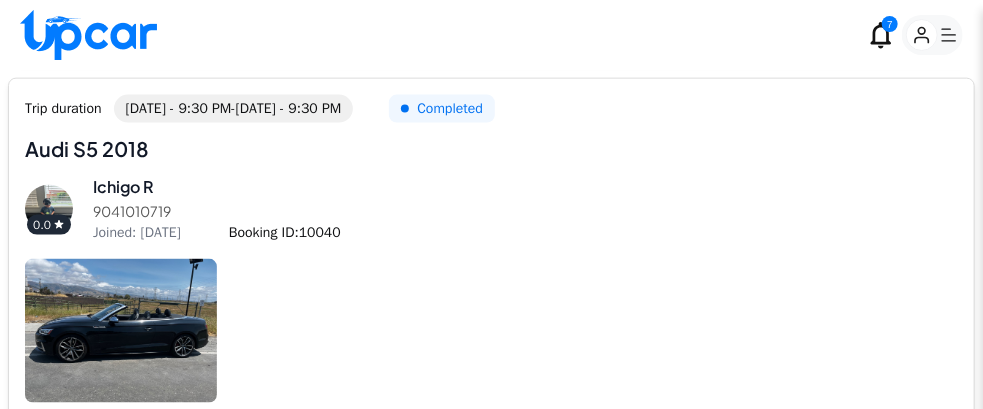click on "Trip duration [DATE] - 9:30 PM  -  [DATE] - 9:30 PM Completed Audi S5 2018 Audi S5 2018 0.0 Ichigo   R 9041010719 Joined:   [DATE] Booking ID:  10040" at bounding box center [491, 249] 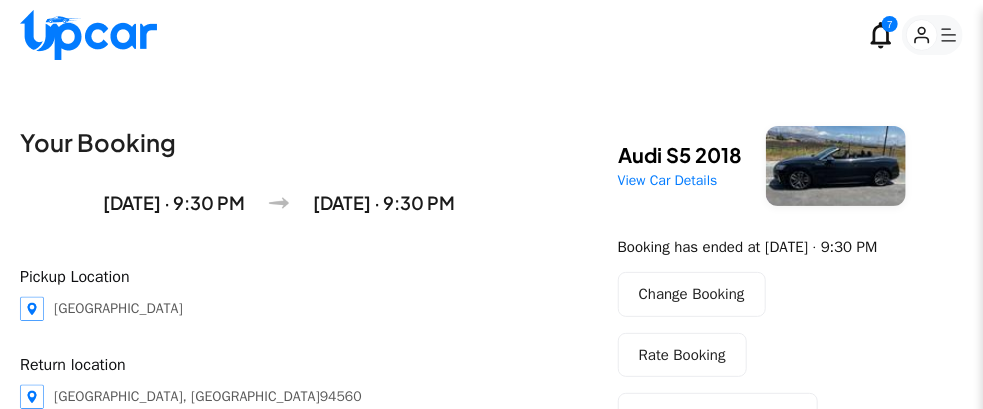 scroll, scrollTop: 739, scrollLeft: 0, axis: vertical 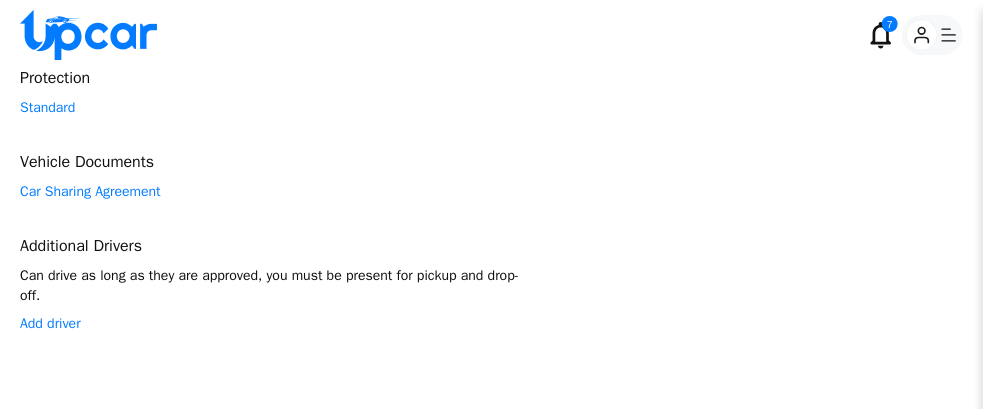click 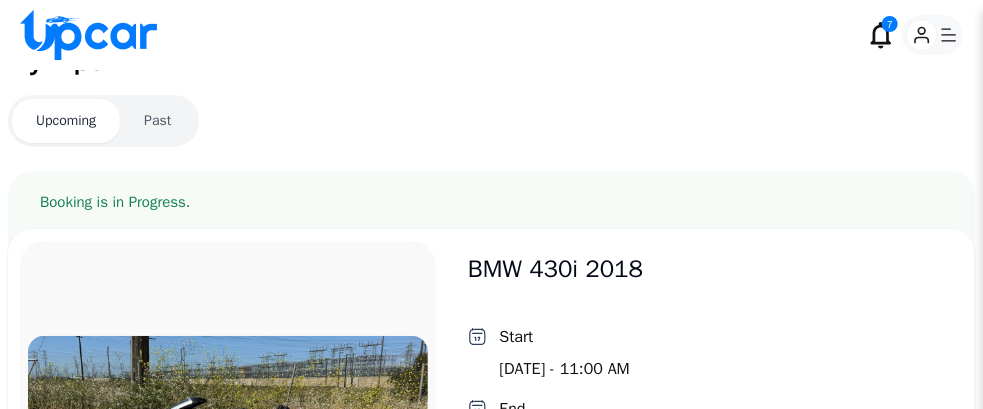 scroll, scrollTop: 0, scrollLeft: 0, axis: both 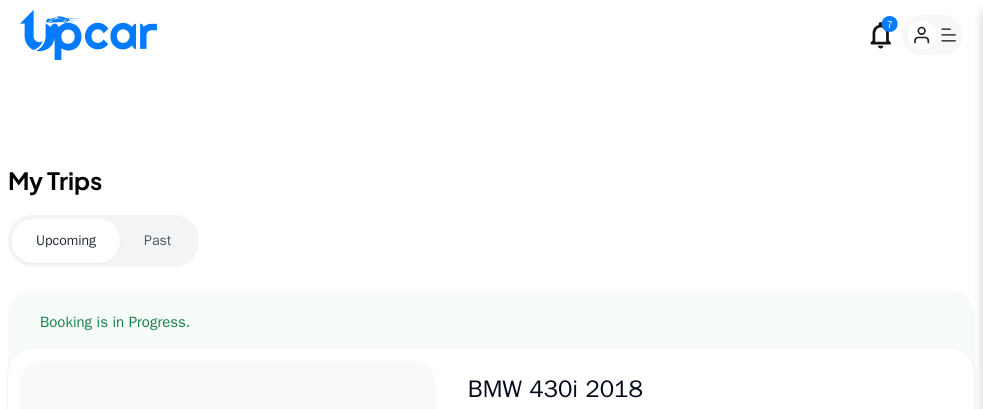 click on "Past" at bounding box center (157, 241) 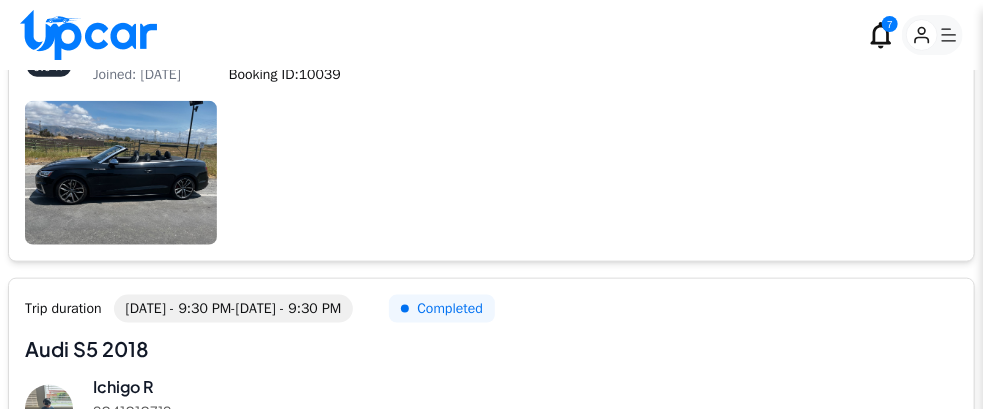 scroll, scrollTop: 800, scrollLeft: 0, axis: vertical 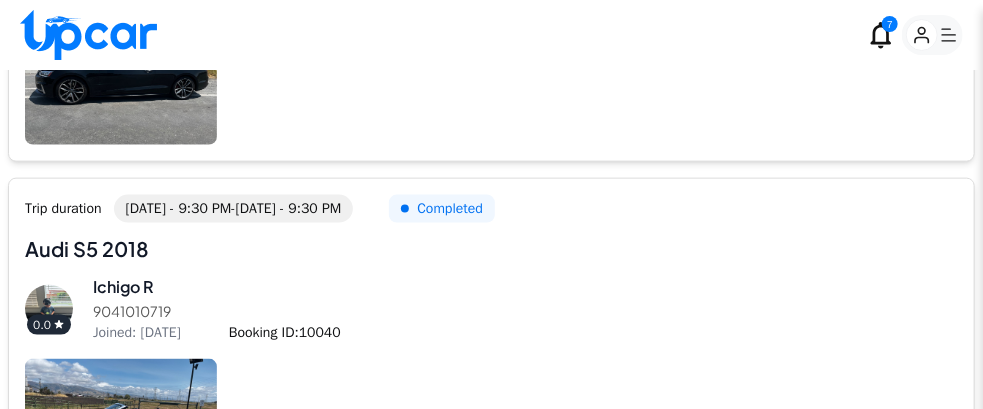 click on "Completed" at bounding box center [442, 209] 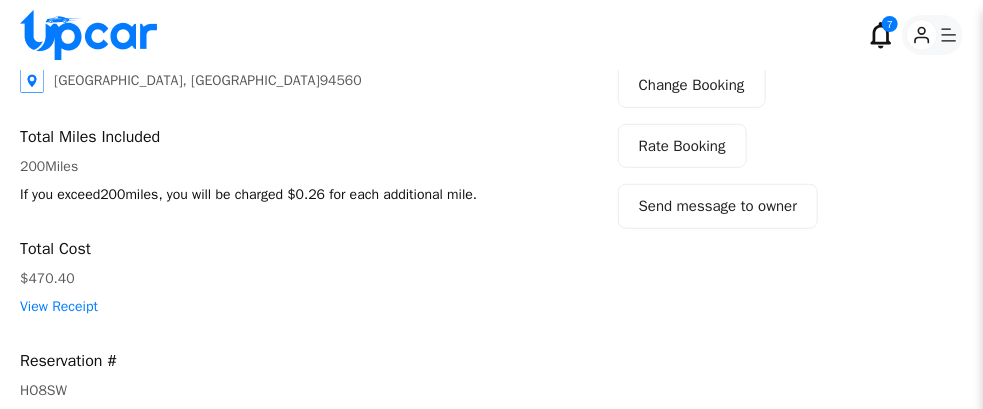 scroll, scrollTop: 400, scrollLeft: 0, axis: vertical 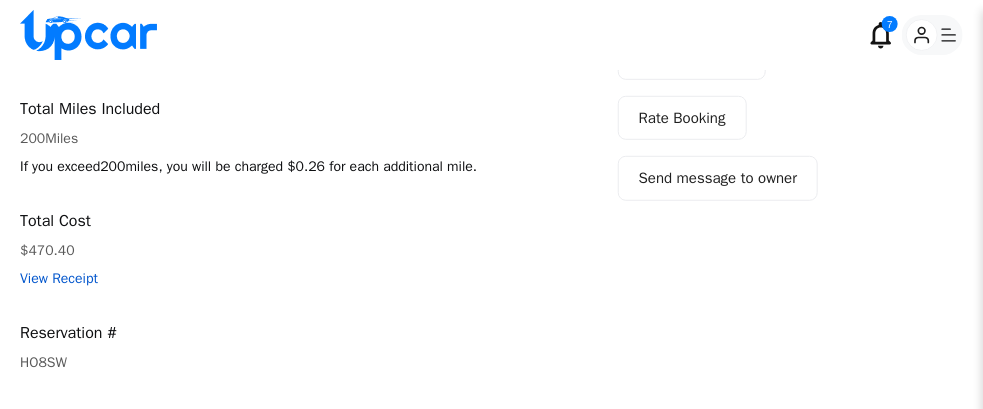 click on "View Receipt" at bounding box center [279, 279] 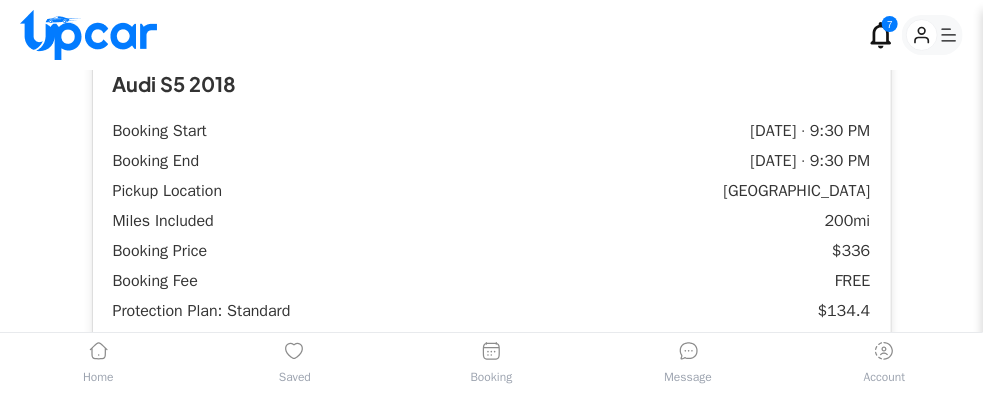scroll, scrollTop: 300, scrollLeft: 0, axis: vertical 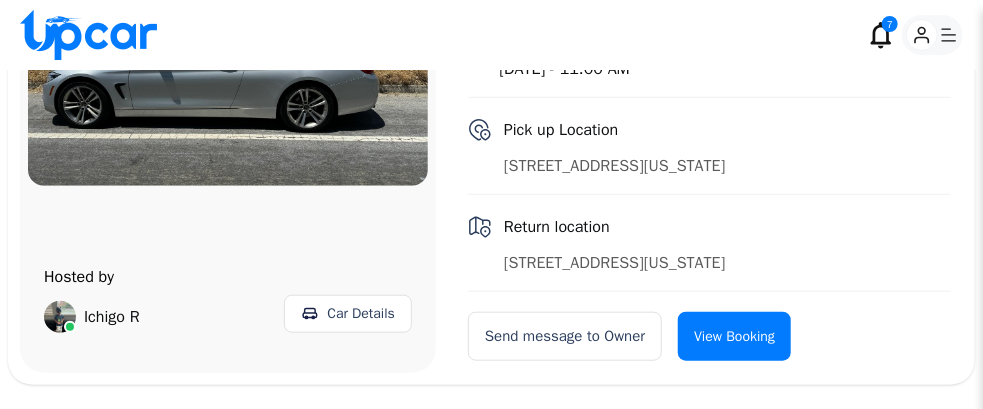 click 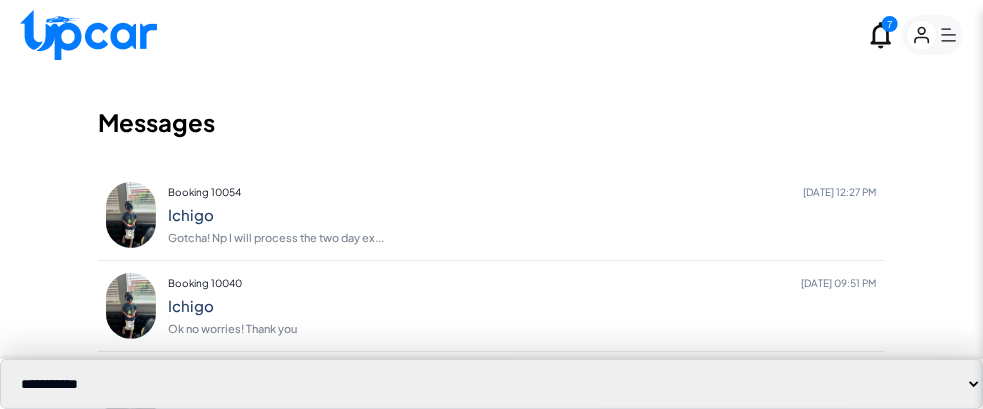 scroll, scrollTop: 197, scrollLeft: 0, axis: vertical 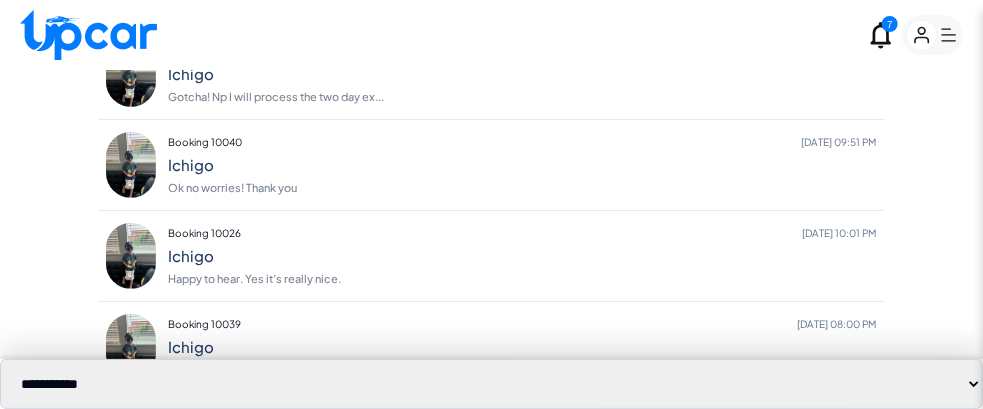 click 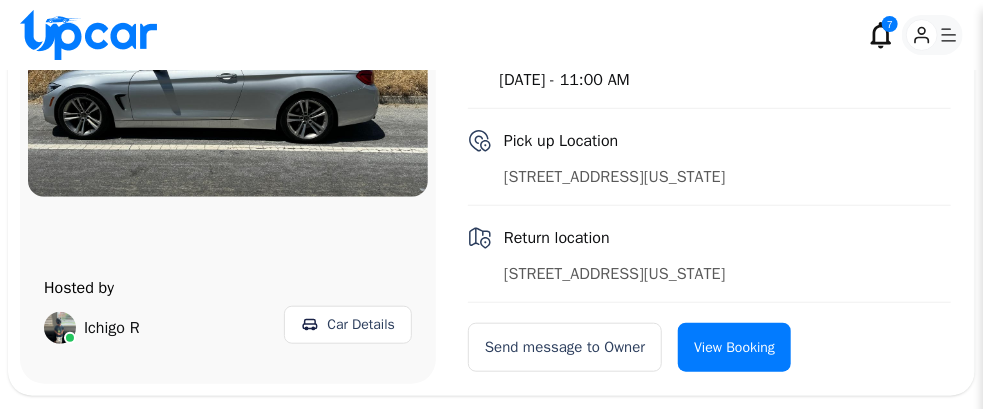 scroll, scrollTop: 492, scrollLeft: 0, axis: vertical 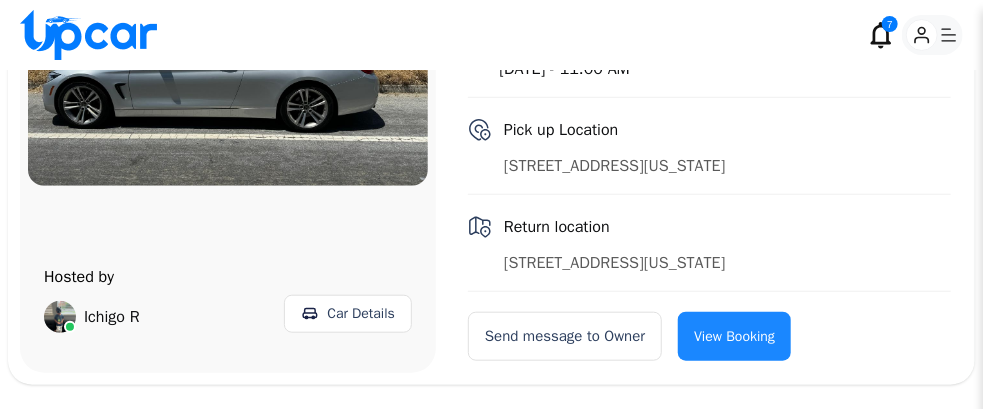 click on "View Booking" at bounding box center [734, 336] 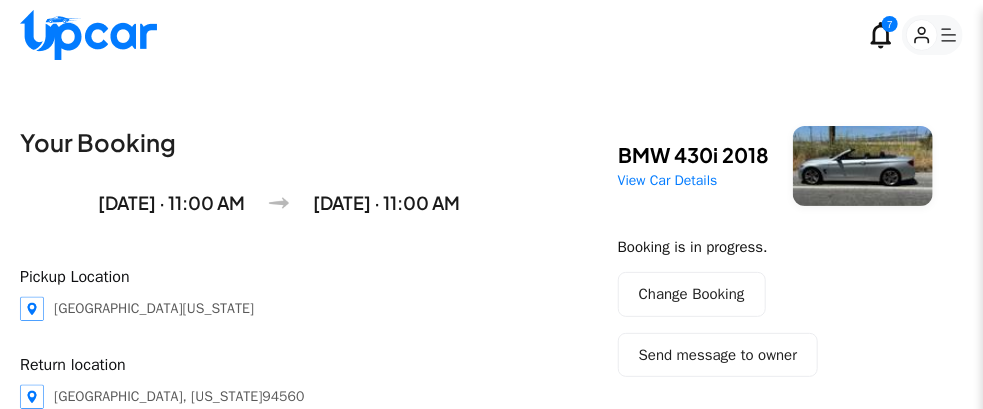 scroll, scrollTop: 492, scrollLeft: 0, axis: vertical 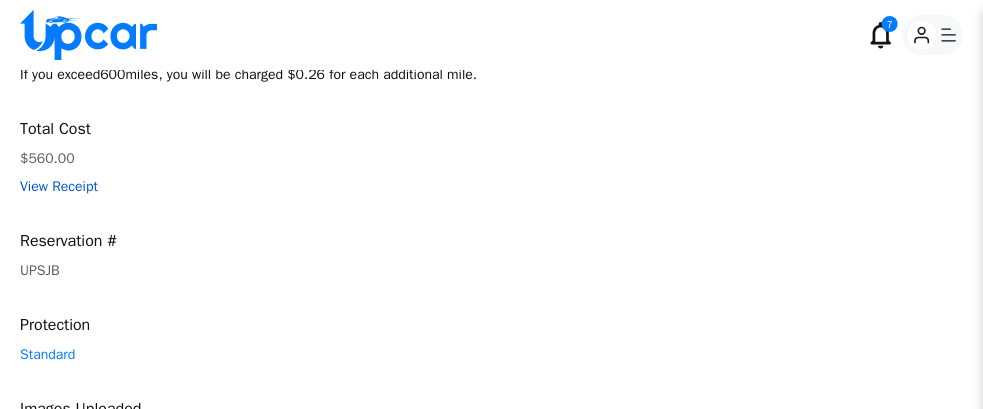 click on "View Receipt" at bounding box center (279, 187) 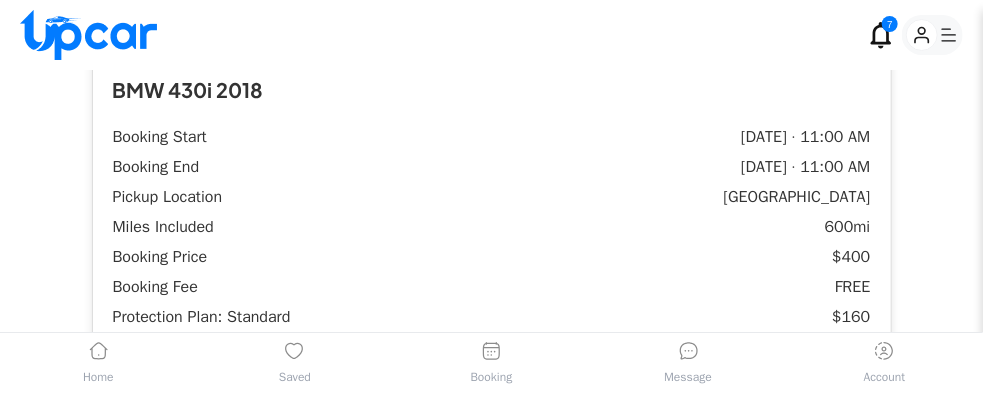 scroll, scrollTop: 0, scrollLeft: 0, axis: both 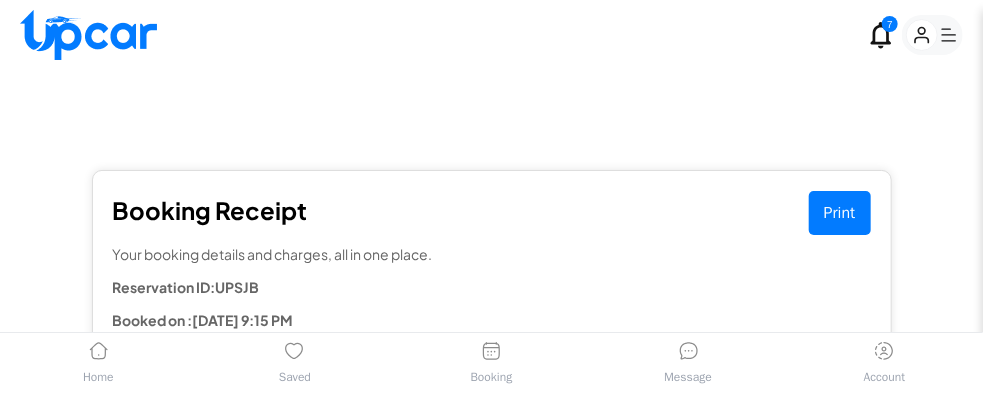 click 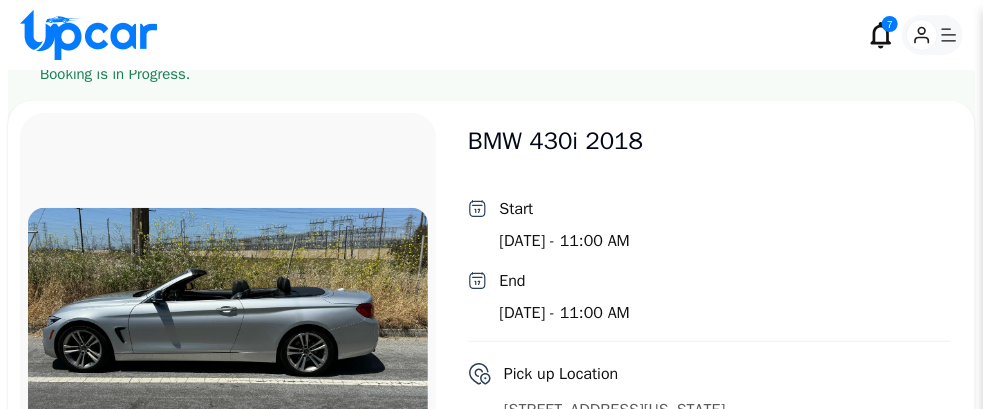 scroll, scrollTop: 292, scrollLeft: 0, axis: vertical 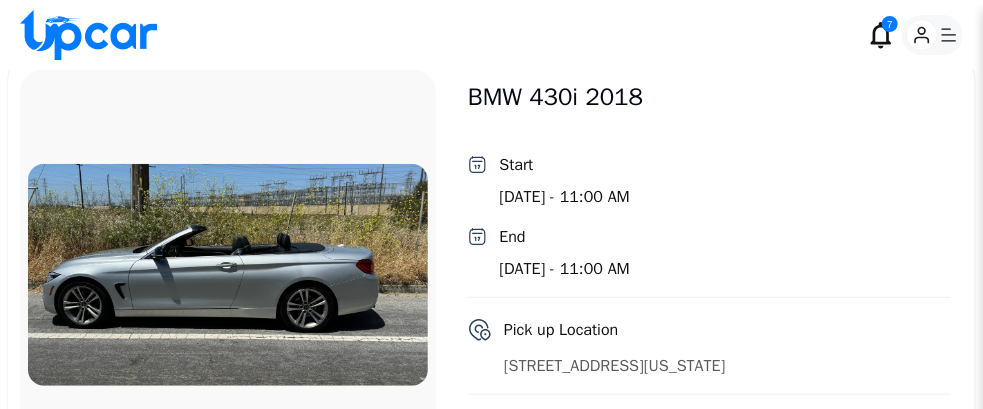click on "Start [DATE] - 11:00 AM End [DATE] - 11:00 AM Pick up Location [STREET_ADDRESS][US_STATE] Return location [STREET_ADDRESS][US_STATE] Send message to Owner View Booking" at bounding box center (709, 357) 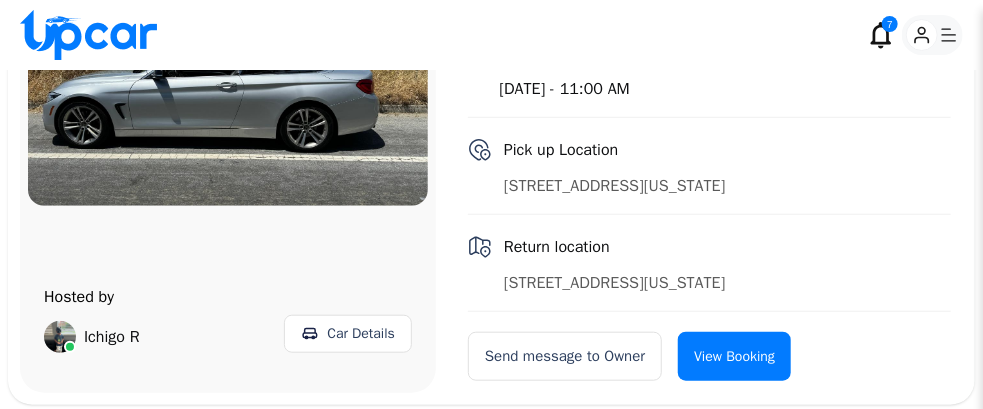 scroll, scrollTop: 492, scrollLeft: 0, axis: vertical 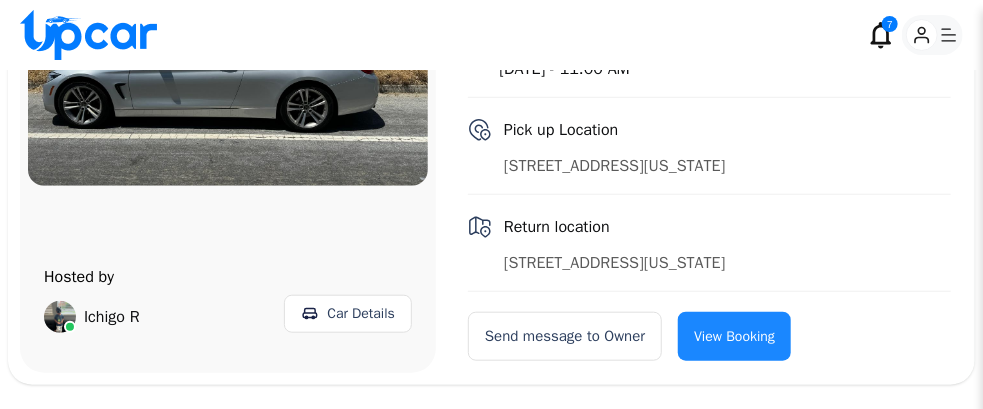 click on "View Booking" at bounding box center [734, 336] 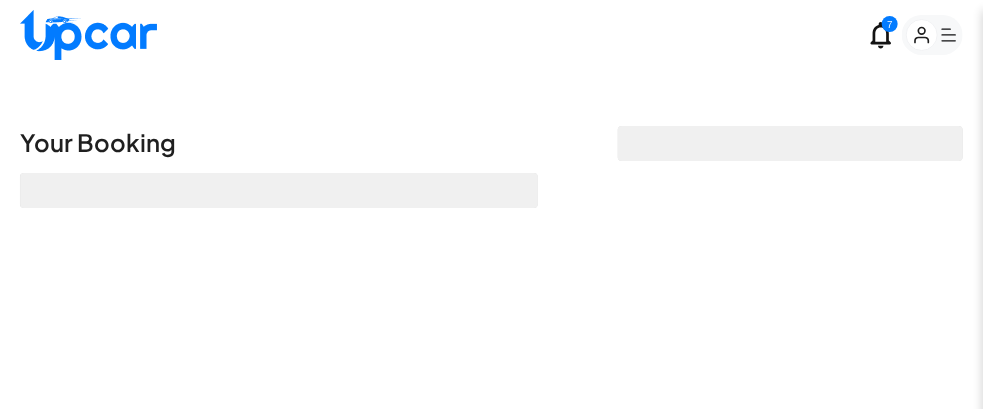 scroll, scrollTop: 492, scrollLeft: 0, axis: vertical 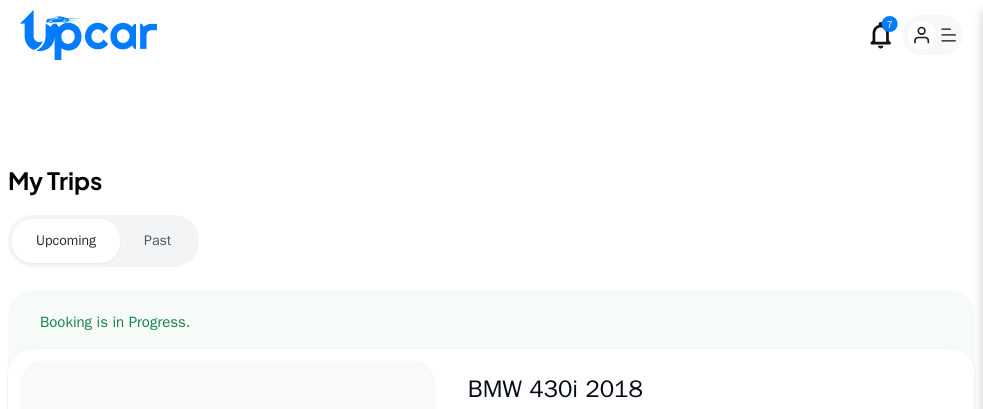 click on "Past" at bounding box center (157, 241) 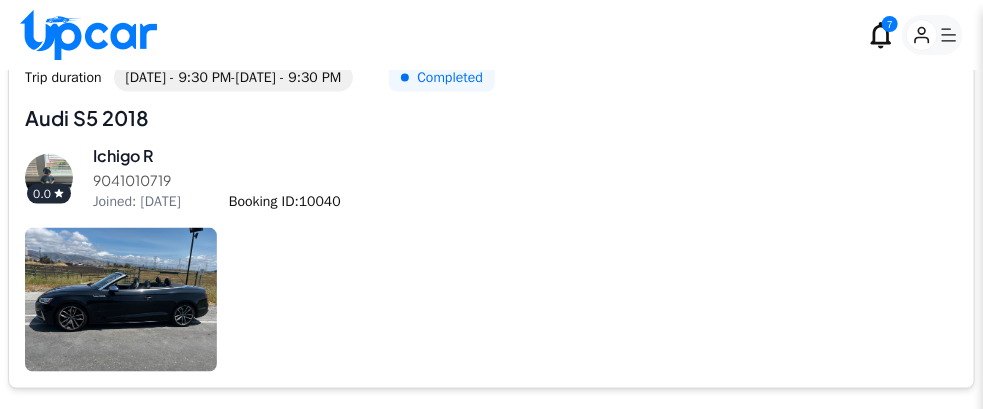 click on "Trip duration [DATE] - 9:30 PM  -  [DATE] - 9:30 PM Completed Audi S5 2018 Audi S5 2018 0.0 Ichigo   R 9041010719 Joined:   [DATE] Booking ID:  10040" at bounding box center [491, 218] 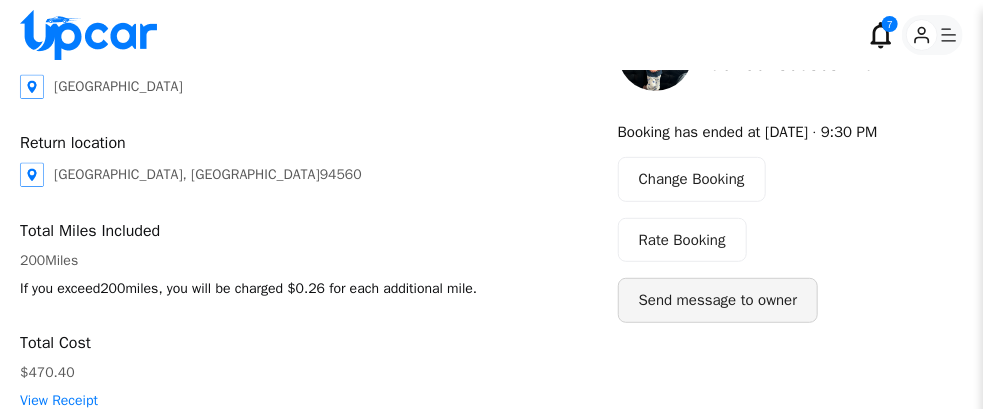 scroll, scrollTop: 300, scrollLeft: 0, axis: vertical 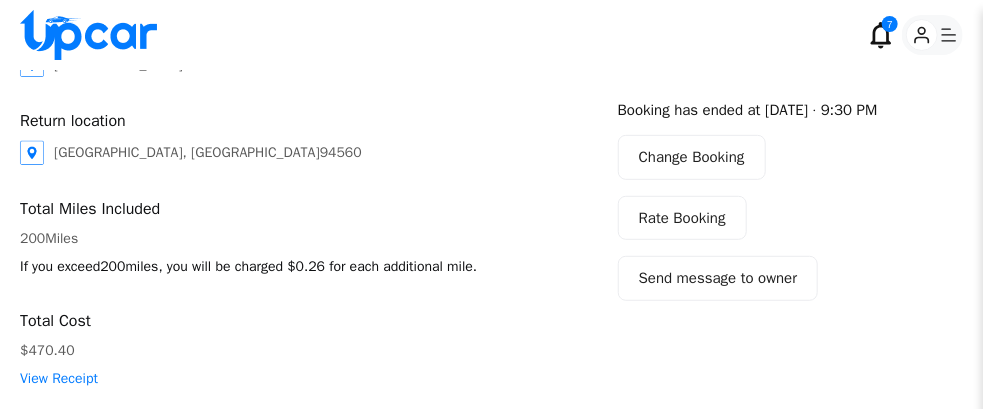 click 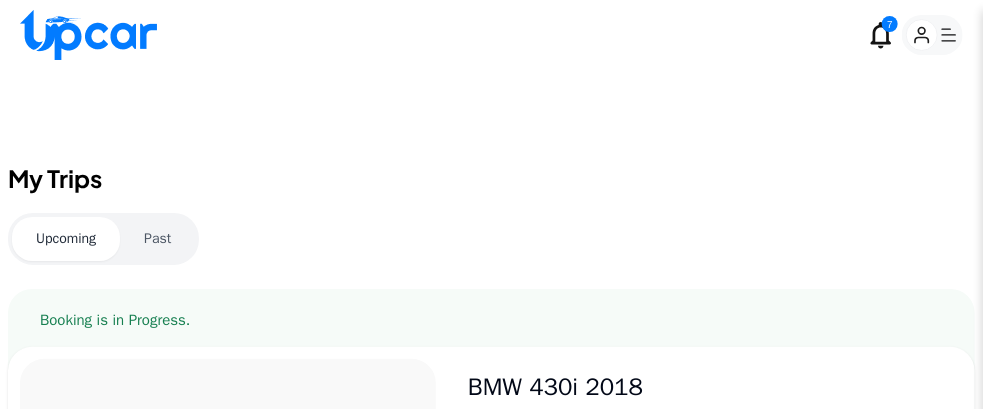 scroll, scrollTop: 0, scrollLeft: 0, axis: both 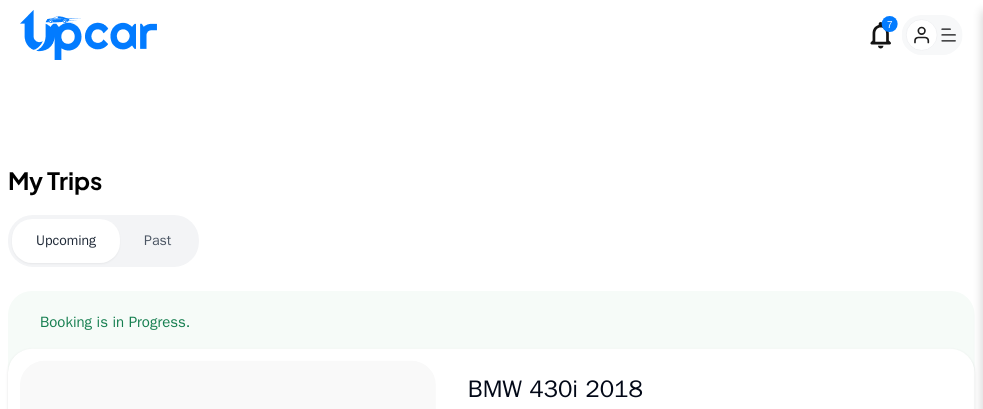 click on "Past" at bounding box center (157, 241) 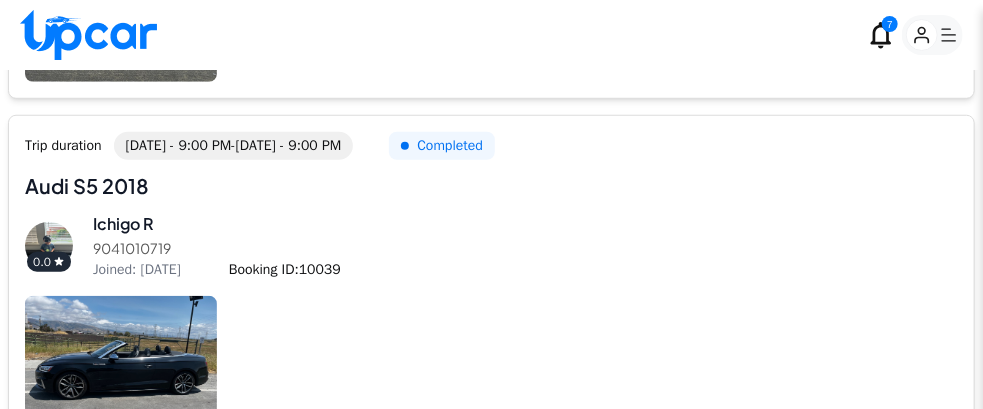 scroll, scrollTop: 500, scrollLeft: 0, axis: vertical 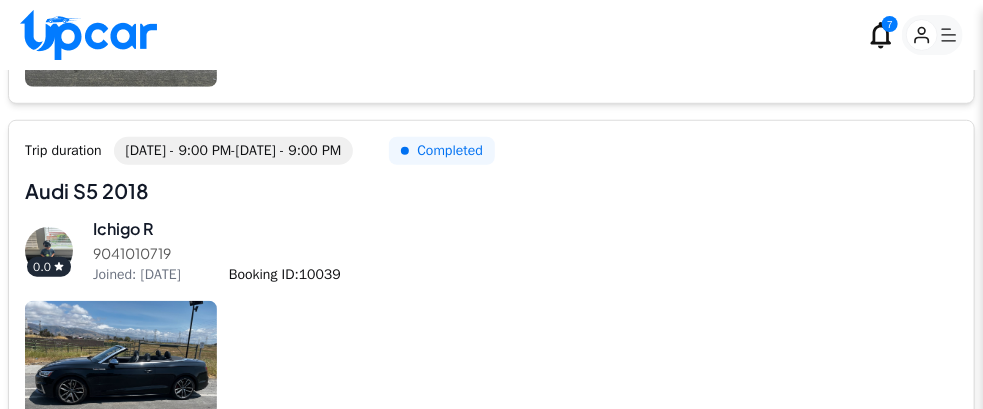 click on "Completed" at bounding box center (442, 151) 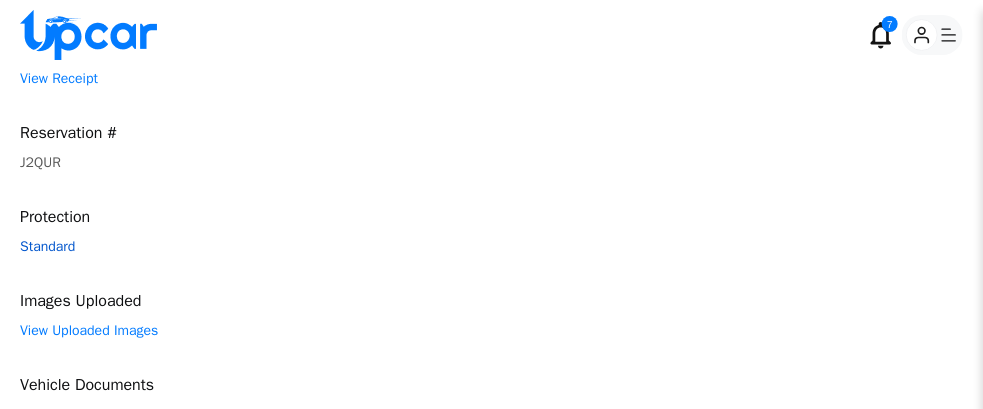 scroll, scrollTop: 400, scrollLeft: 0, axis: vertical 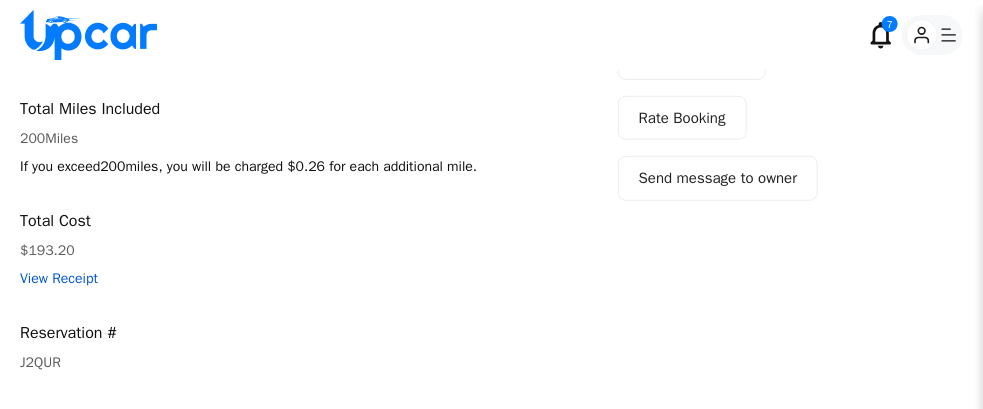click on "View Receipt" at bounding box center [279, 279] 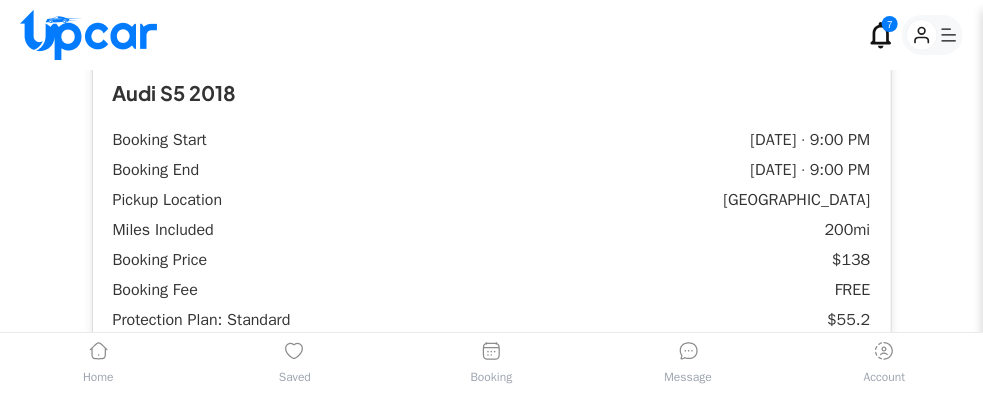scroll, scrollTop: 100, scrollLeft: 0, axis: vertical 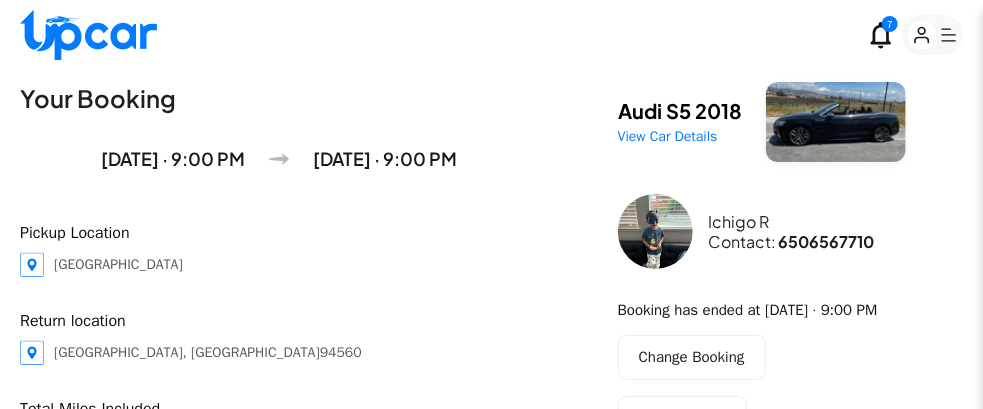 click 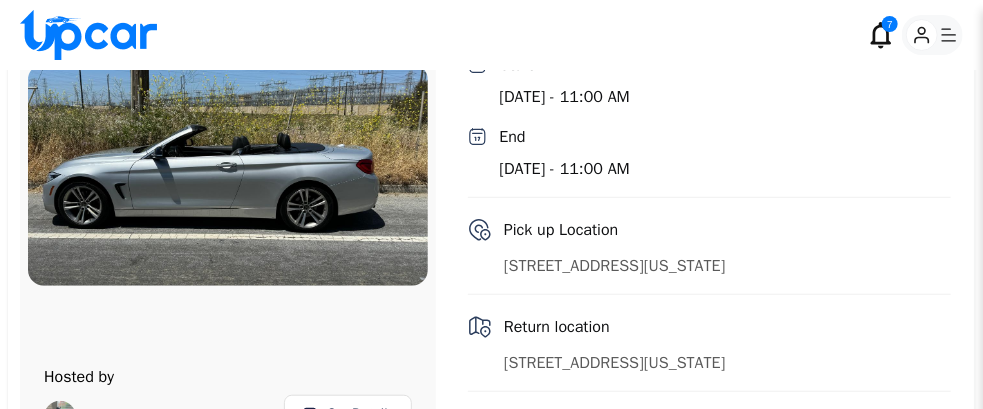 scroll, scrollTop: 92, scrollLeft: 0, axis: vertical 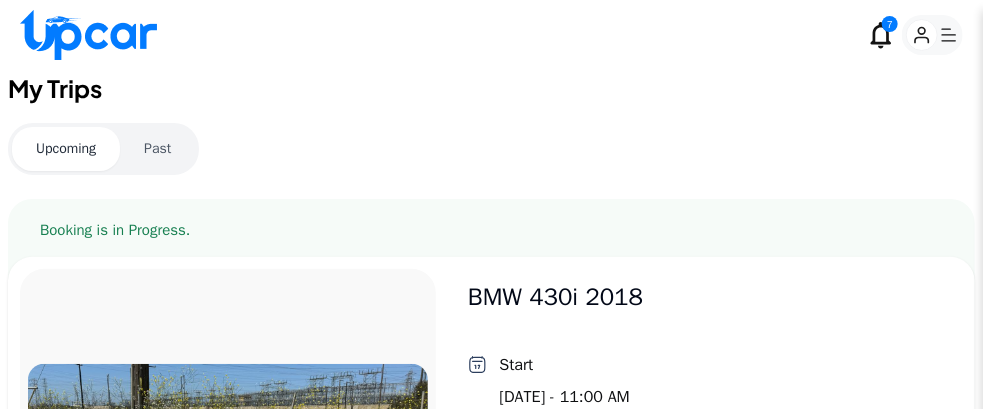 click on "Past" at bounding box center [157, 149] 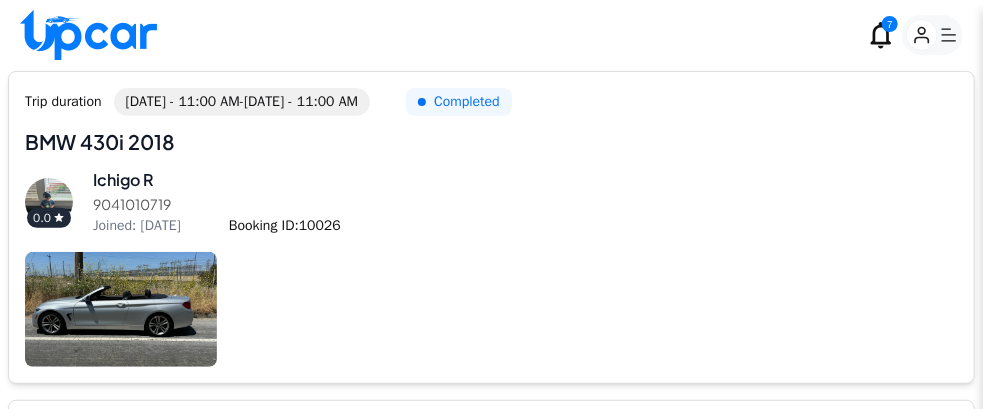 scroll, scrollTop: 131, scrollLeft: 0, axis: vertical 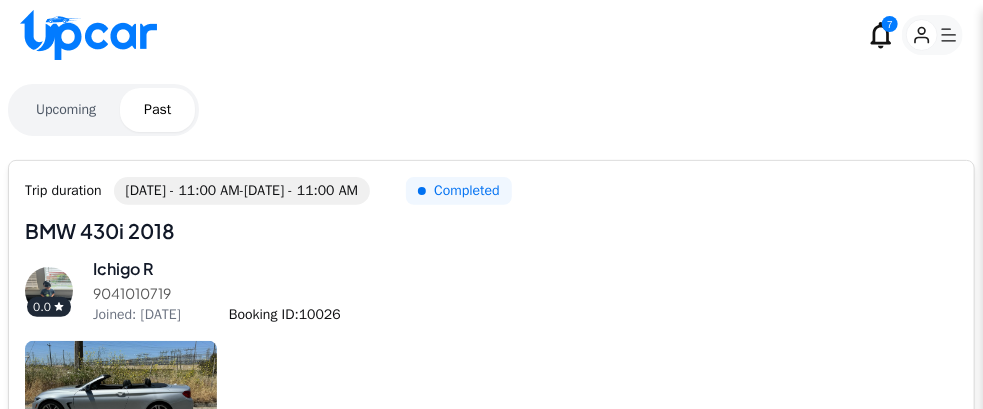 click on "Completed" at bounding box center (459, 191) 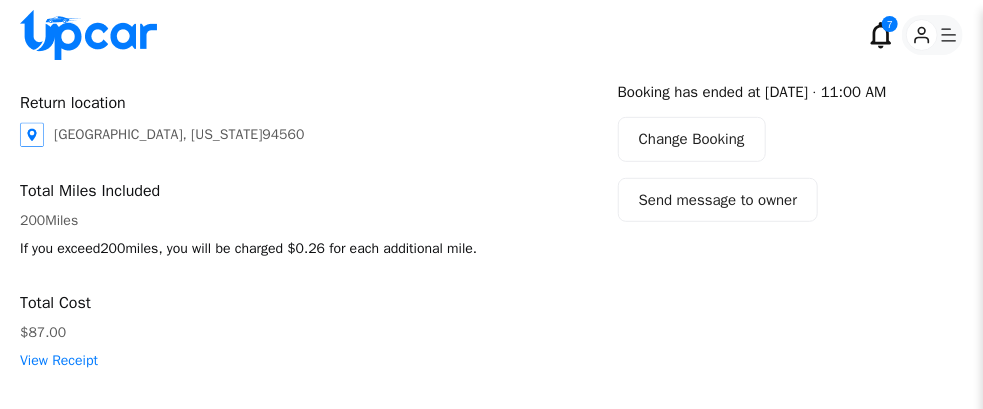 scroll, scrollTop: 331, scrollLeft: 0, axis: vertical 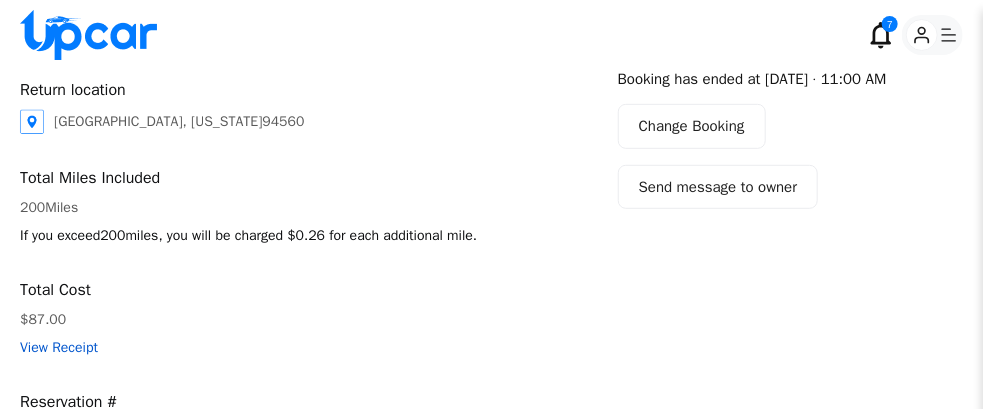 click on "View Receipt" at bounding box center [279, 348] 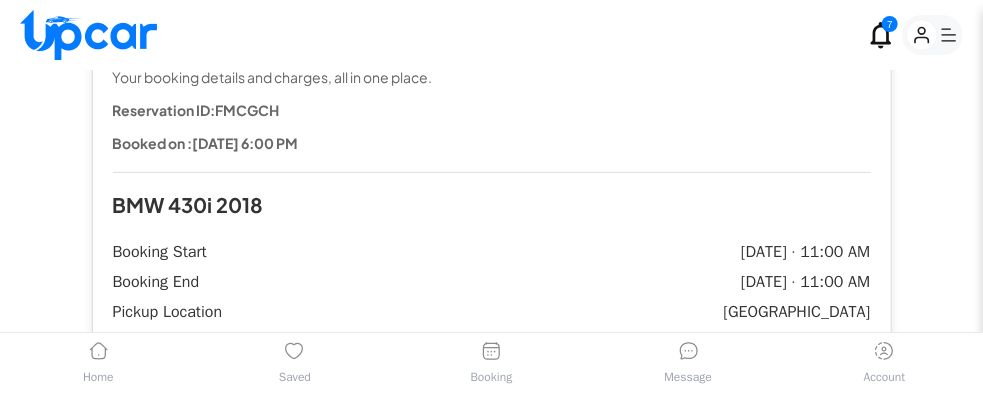 scroll, scrollTop: 300, scrollLeft: 0, axis: vertical 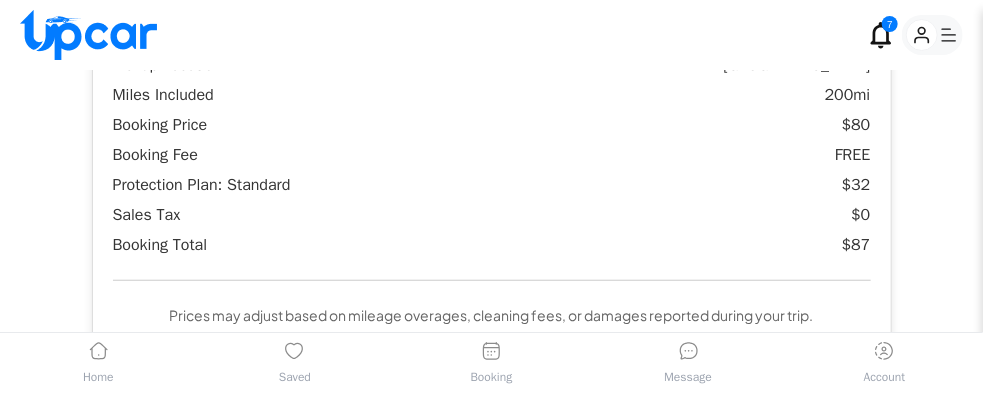 click 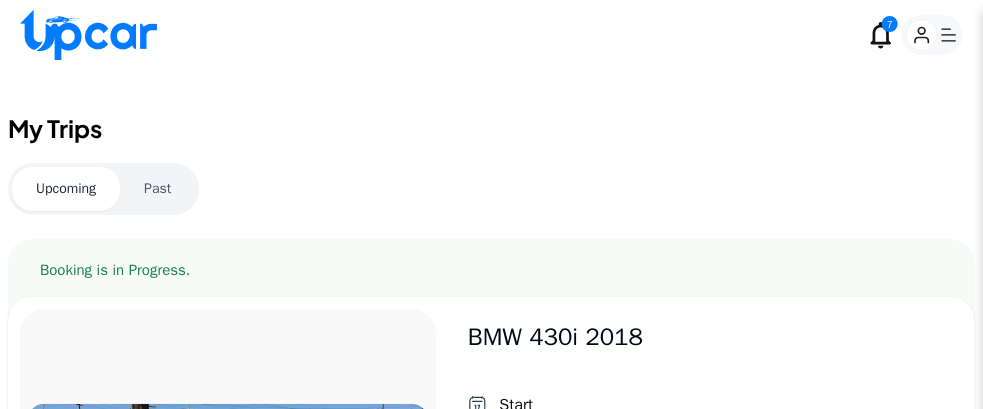 scroll, scrollTop: 24, scrollLeft: 0, axis: vertical 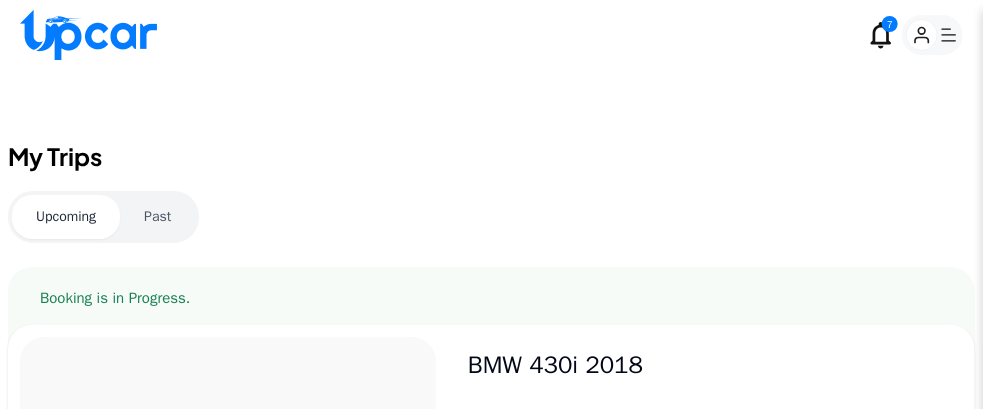click on "Past" at bounding box center (157, 217) 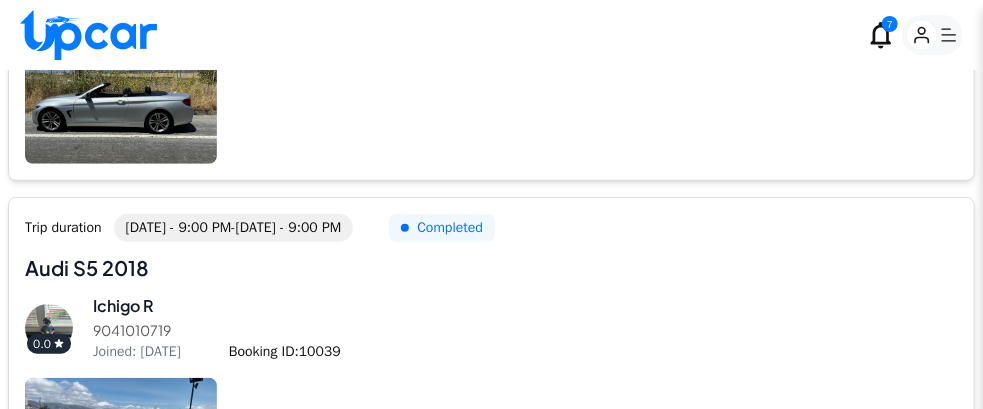 scroll, scrollTop: 424, scrollLeft: 0, axis: vertical 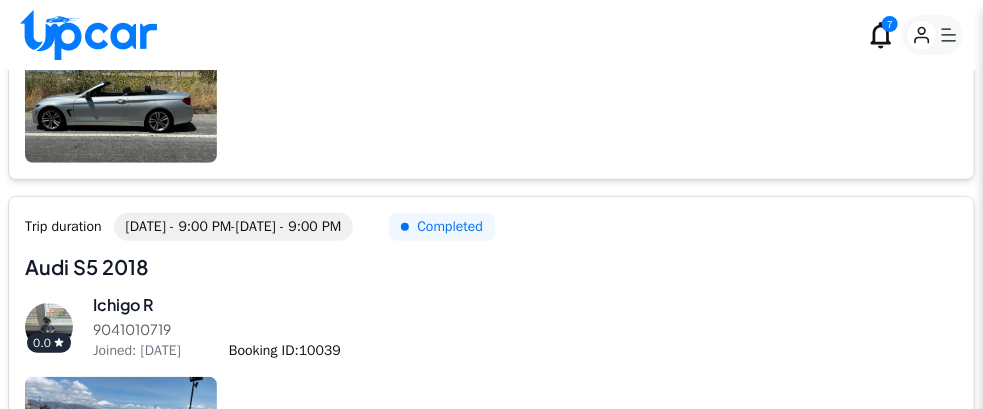 click on "Audi S5 2018" at bounding box center (491, 267) 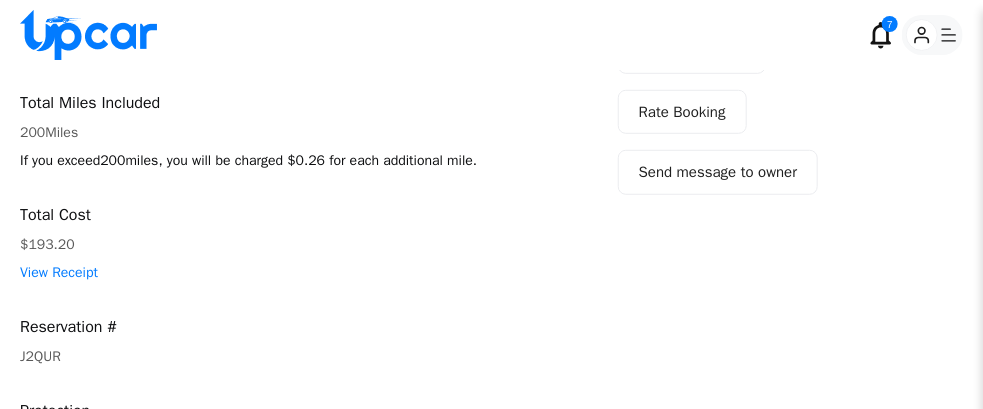 scroll, scrollTop: 424, scrollLeft: 0, axis: vertical 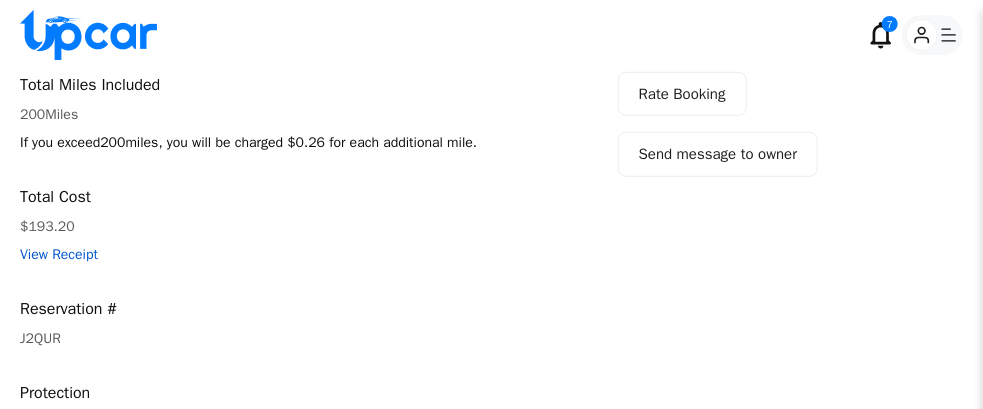 click on "View Receipt" at bounding box center [279, 255] 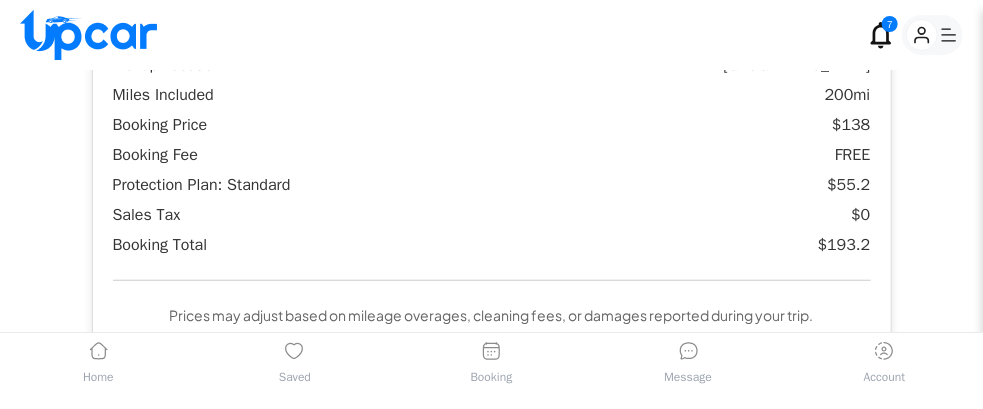 scroll, scrollTop: 0, scrollLeft: 0, axis: both 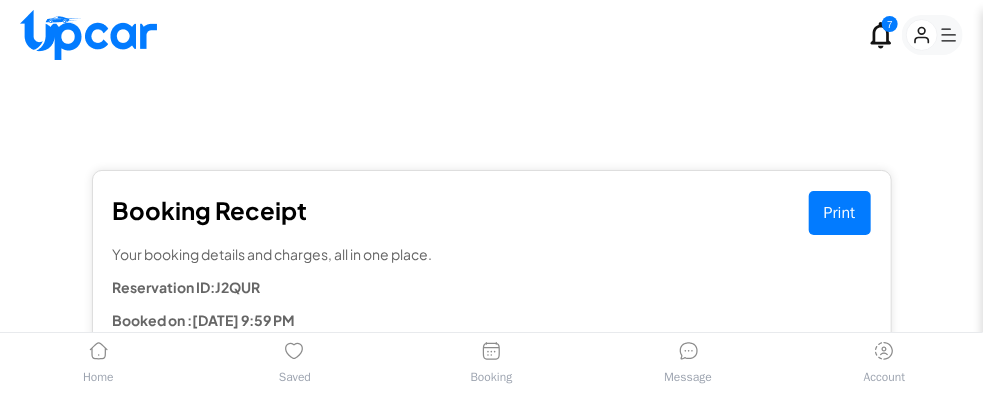 click 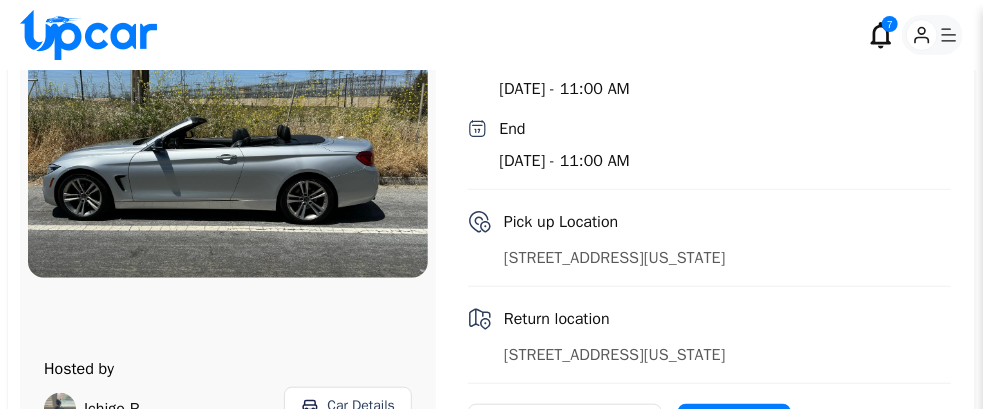 scroll, scrollTop: 0, scrollLeft: 0, axis: both 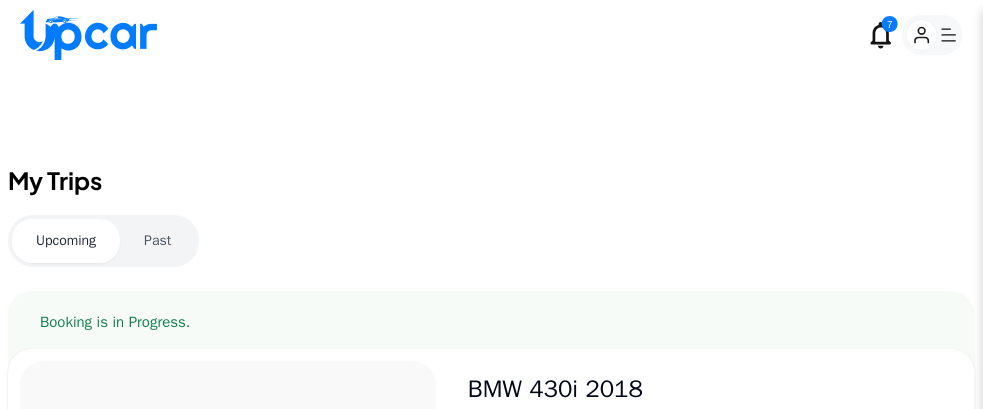 click on "Past" at bounding box center [157, 241] 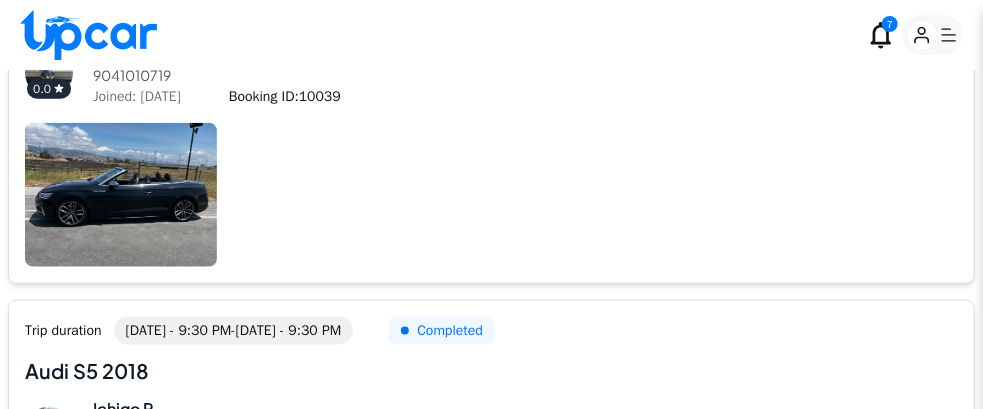 scroll, scrollTop: 700, scrollLeft: 0, axis: vertical 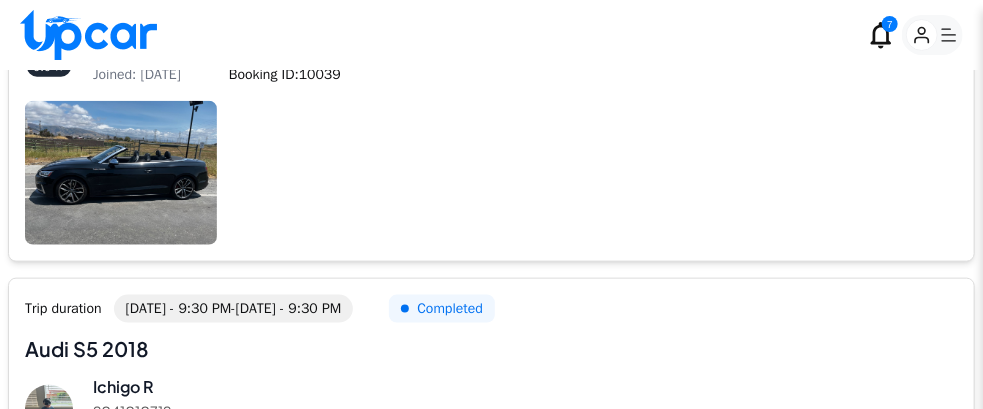 click on "Trip duration [DATE] - 9:30 PM  -  [DATE] - 9:30 PM Completed Audi S5 2018 Audi S5 2018 0.0 Ichigo   R 9041010719 Joined:   [DATE] Booking ID:  10040" at bounding box center [491, 369] 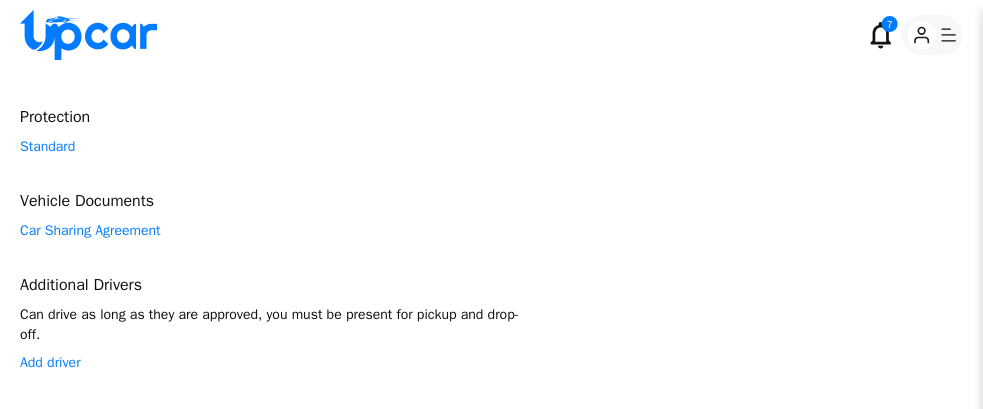 scroll, scrollTop: 400, scrollLeft: 0, axis: vertical 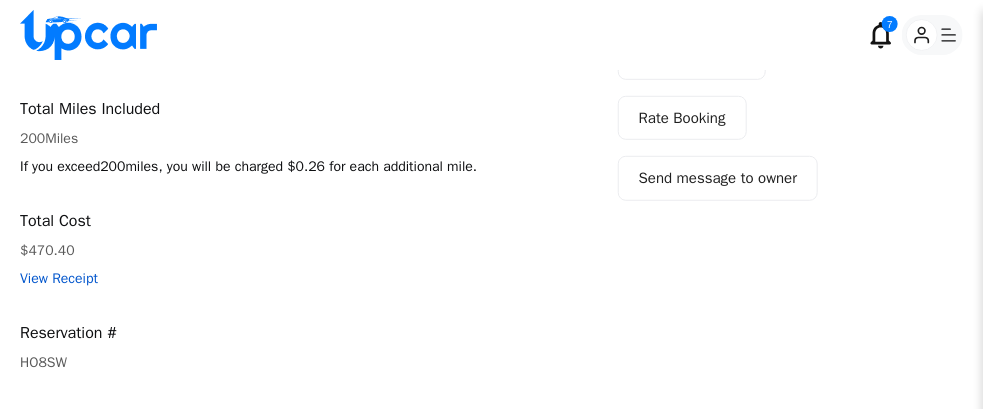 click on "View Receipt" at bounding box center (279, 279) 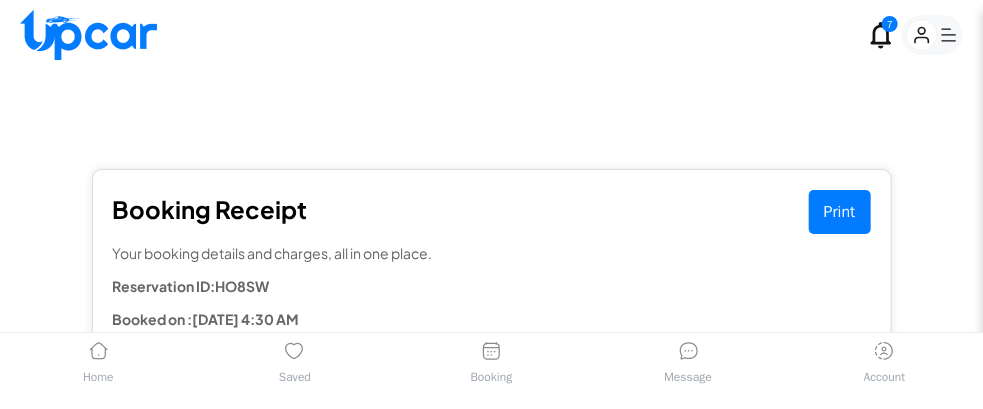 scroll, scrollTop: 0, scrollLeft: 0, axis: both 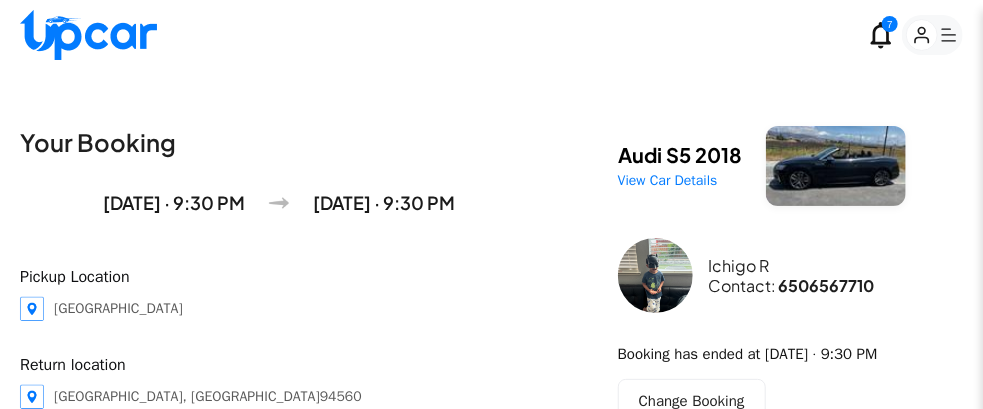 click 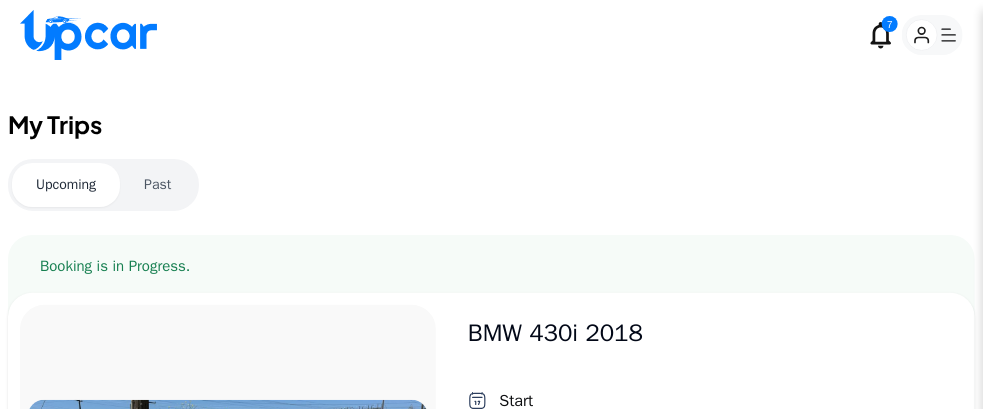 click on "Past" at bounding box center [157, 185] 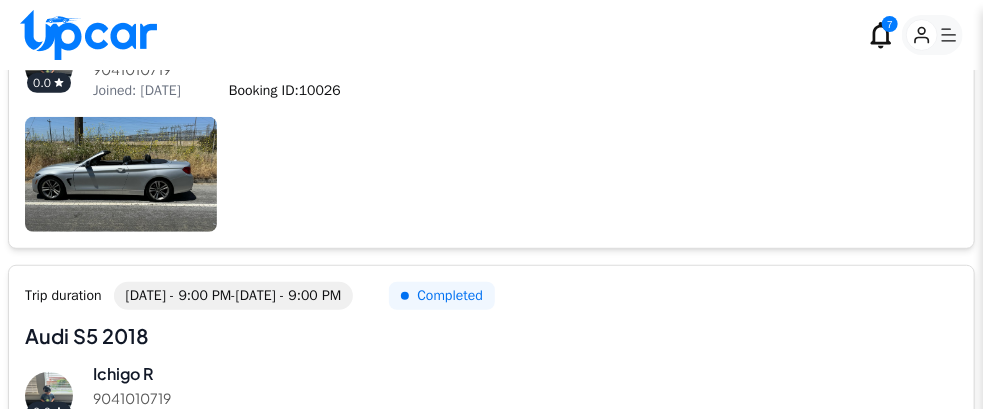 scroll, scrollTop: 356, scrollLeft: 0, axis: vertical 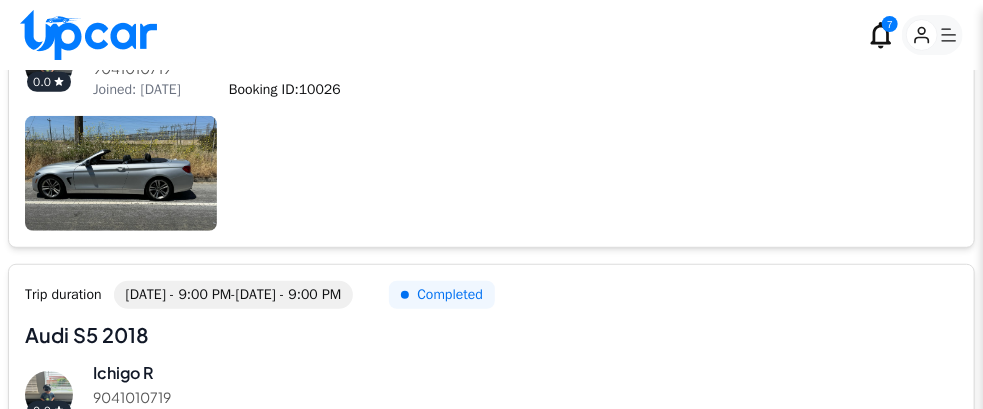 click on "Audi S5 2018" at bounding box center [491, 335] 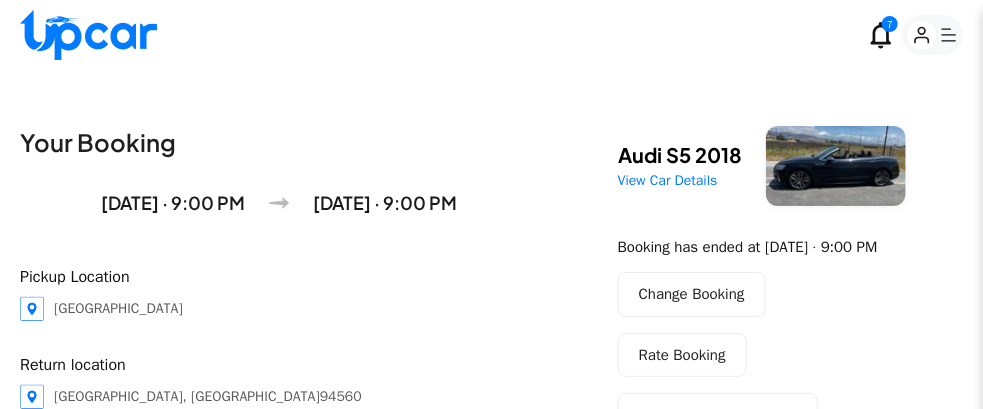 scroll, scrollTop: 356, scrollLeft: 0, axis: vertical 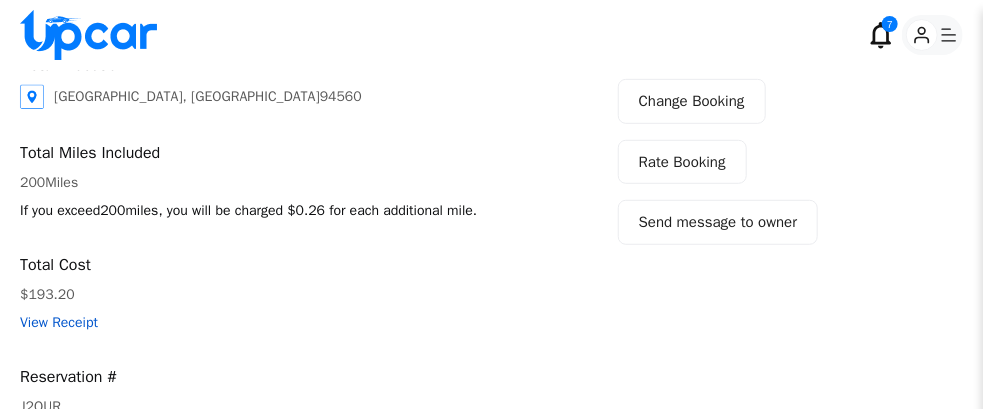 click on "View Receipt" at bounding box center [279, 323] 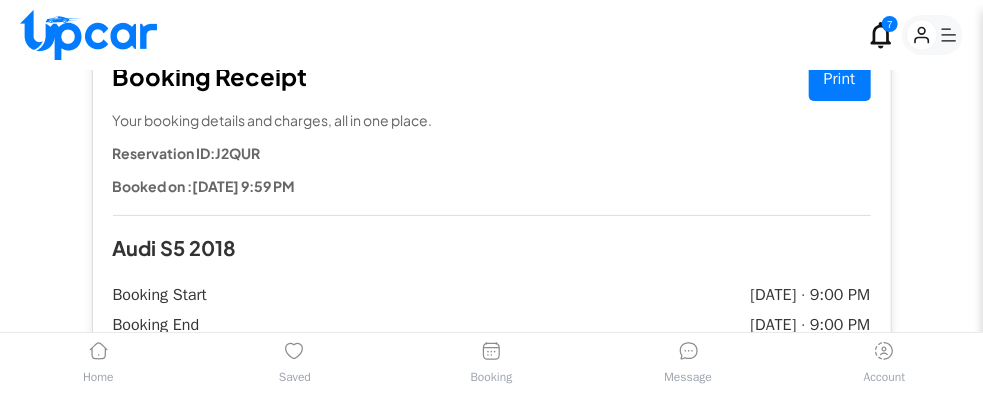 scroll, scrollTop: 56, scrollLeft: 0, axis: vertical 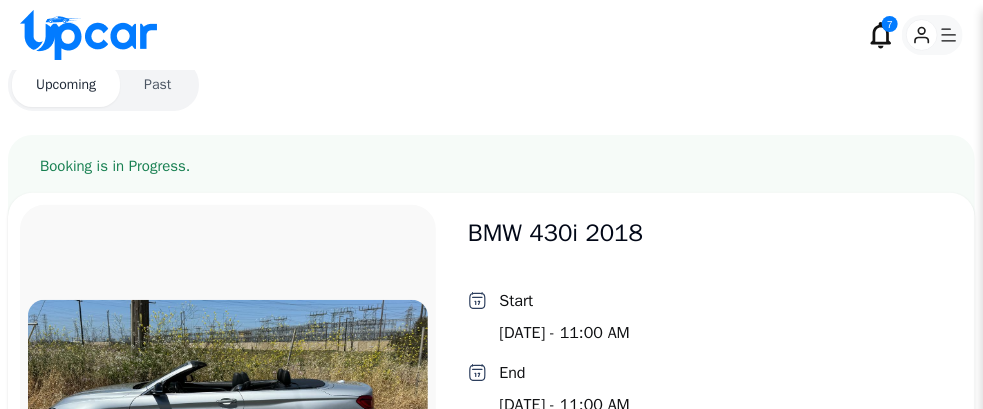 click on "Past" at bounding box center [157, 85] 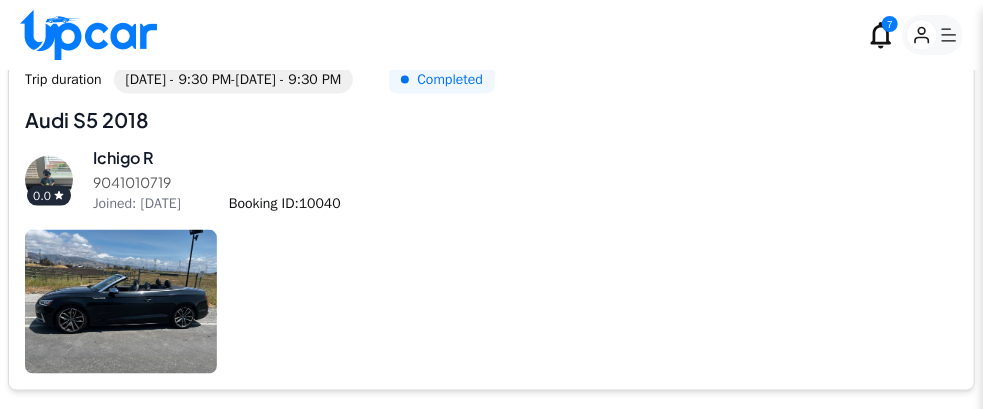 scroll, scrollTop: 931, scrollLeft: 0, axis: vertical 